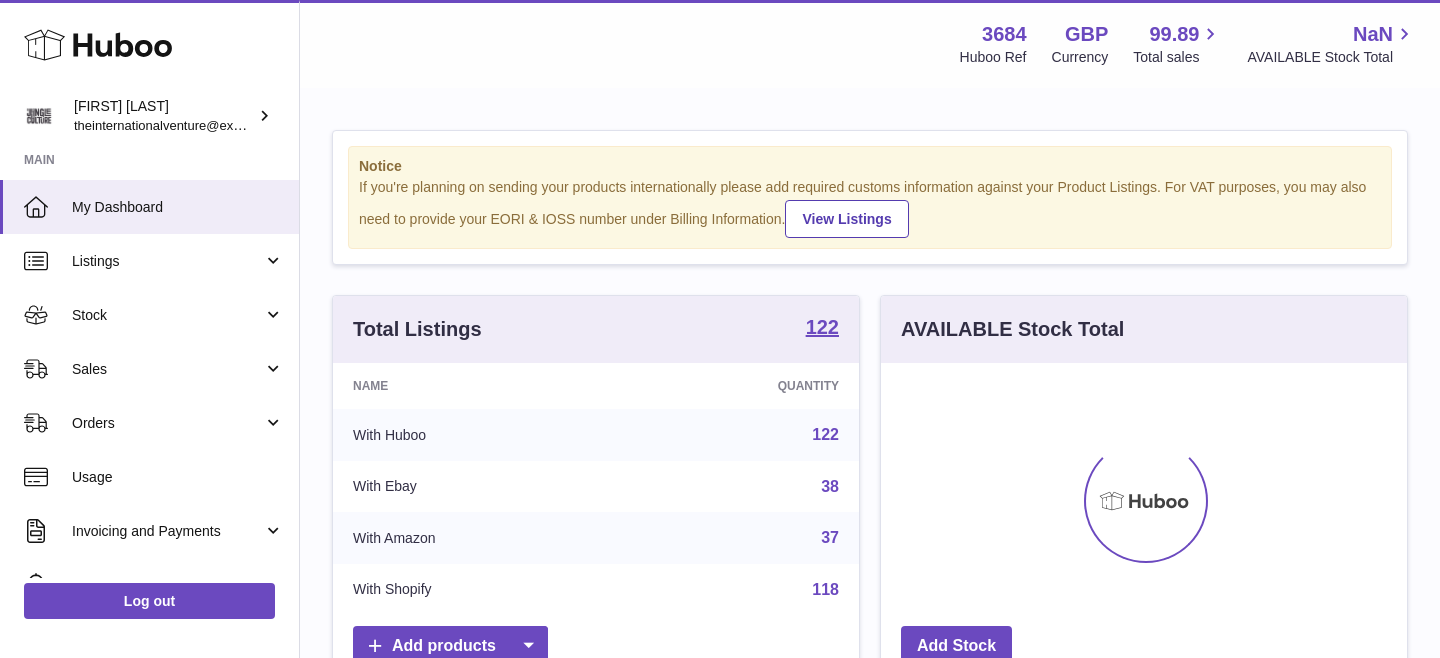 scroll, scrollTop: 0, scrollLeft: 0, axis: both 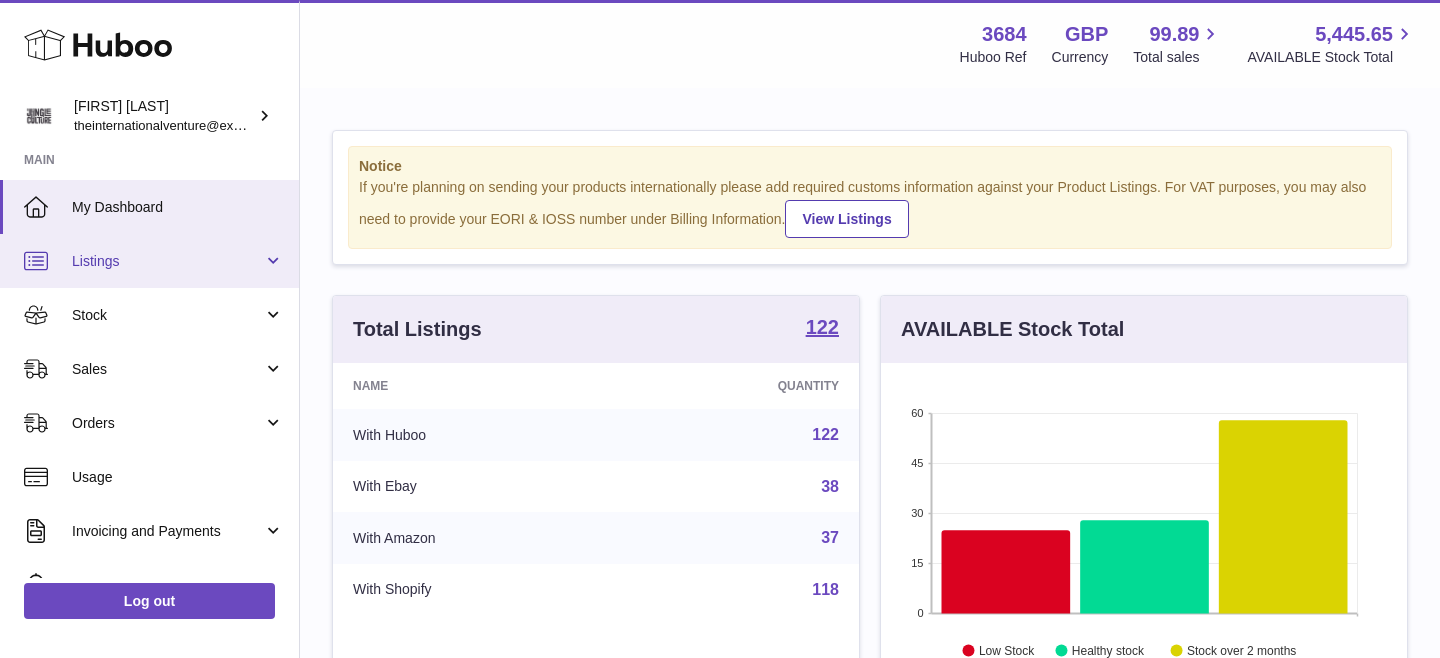 click on "Listings" at bounding box center (167, 261) 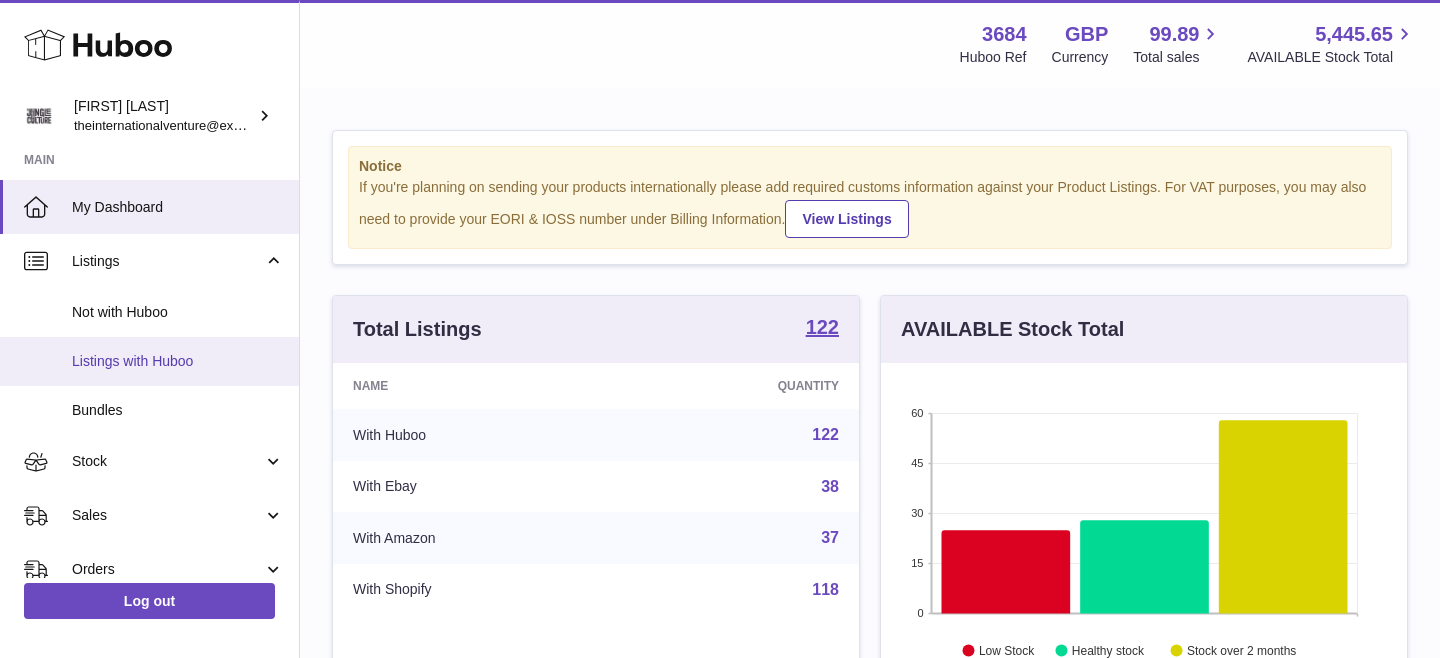 click on "Listings with Huboo" at bounding box center (178, 361) 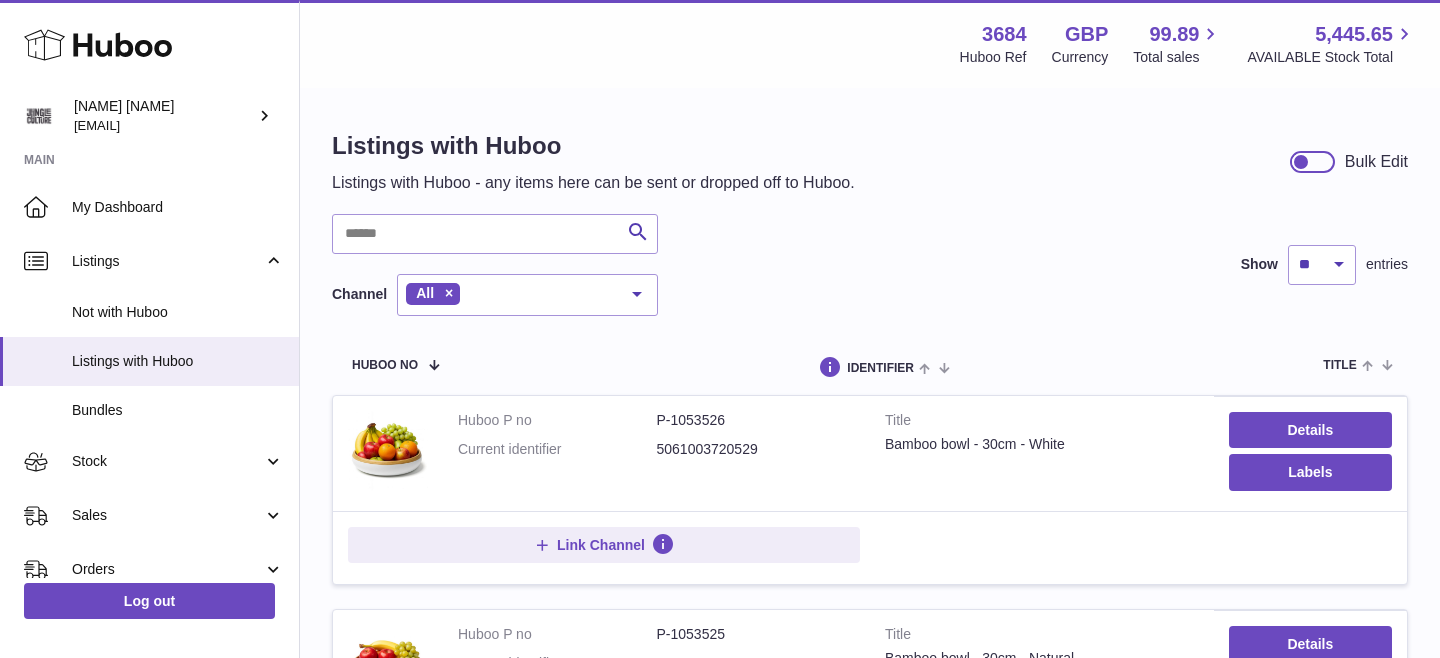scroll, scrollTop: 0, scrollLeft: 0, axis: both 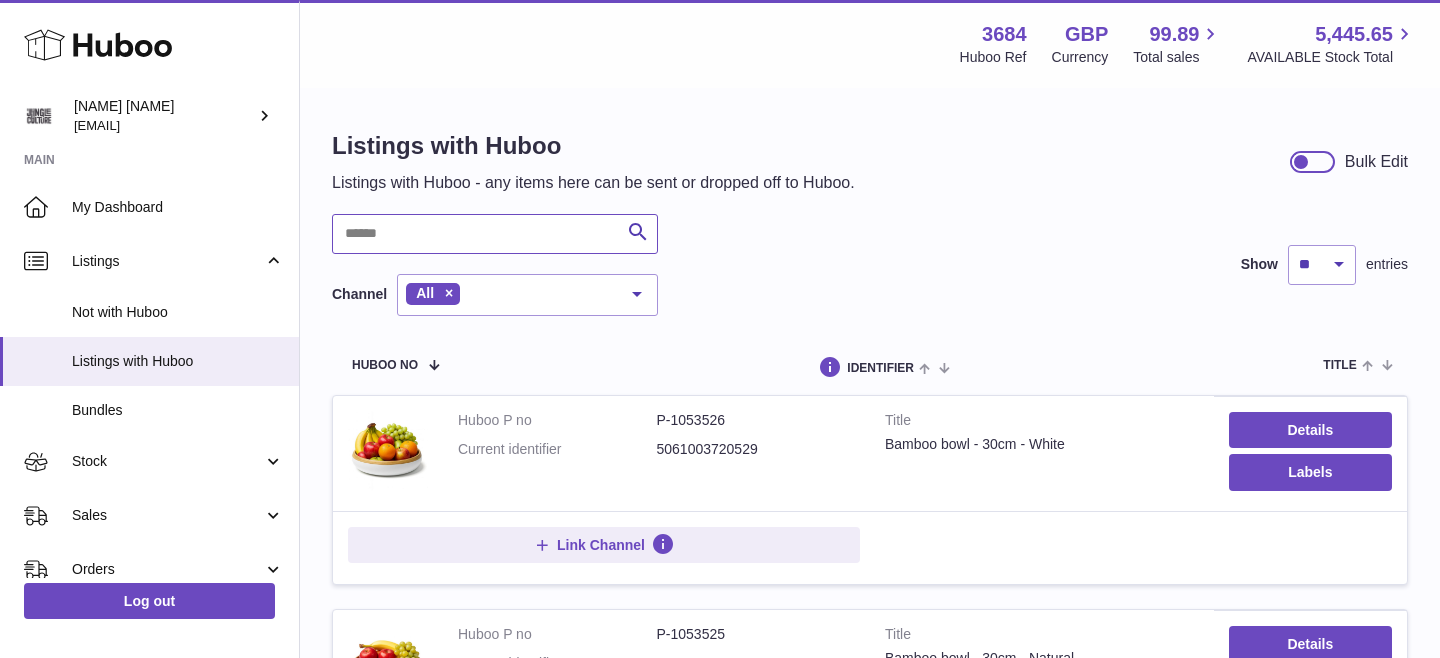 click at bounding box center [495, 234] 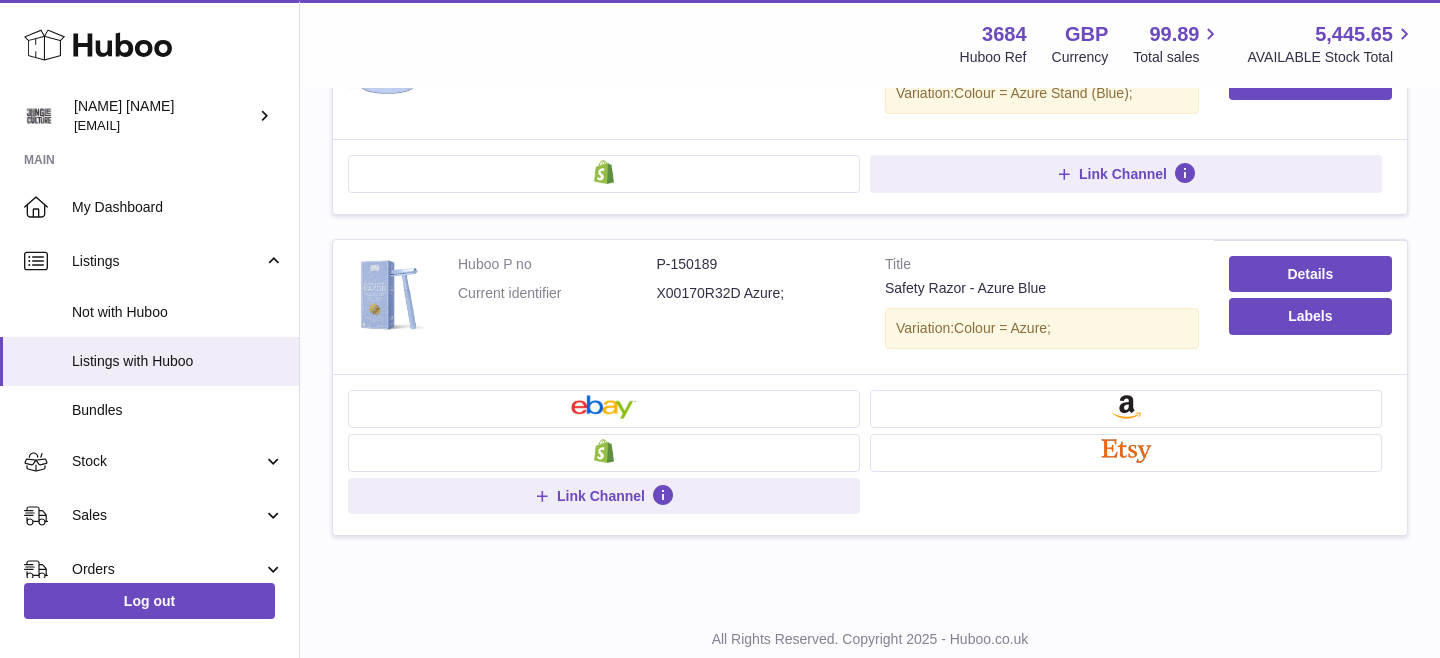 scroll, scrollTop: 429, scrollLeft: 0, axis: vertical 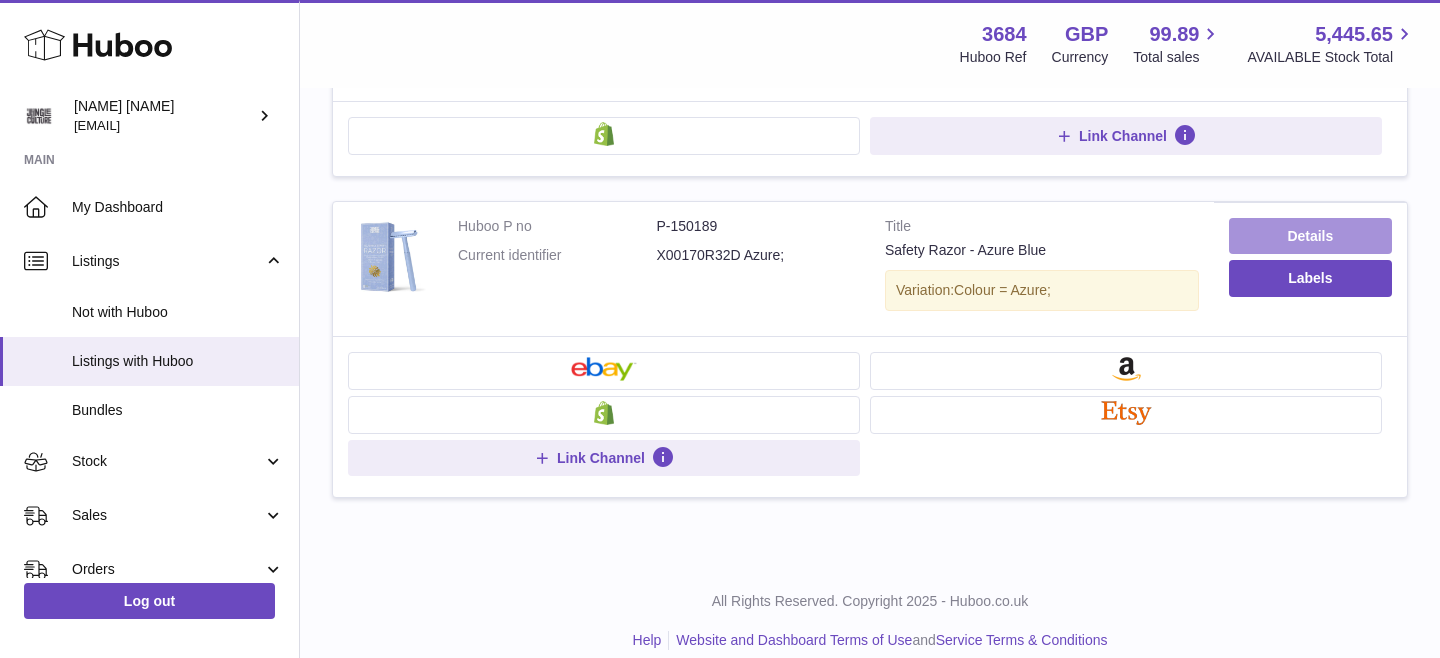type on "*****" 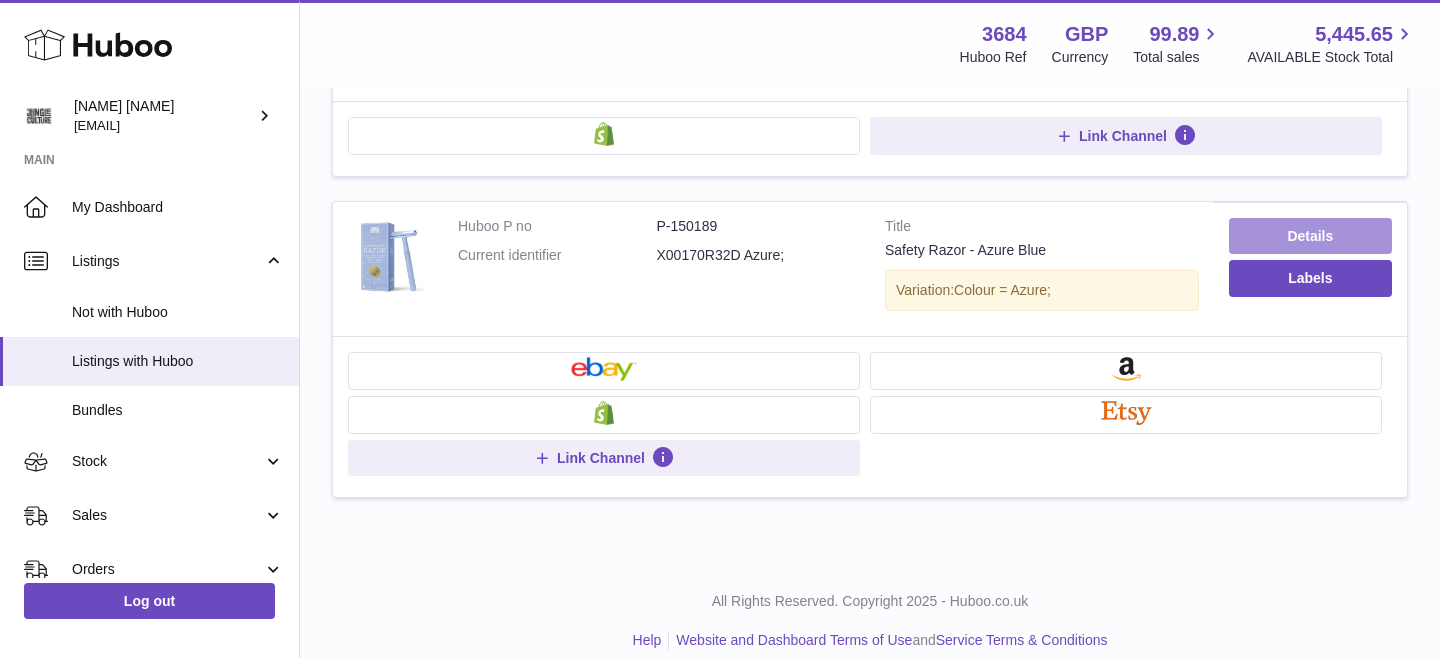 click on "Details" at bounding box center (1310, 236) 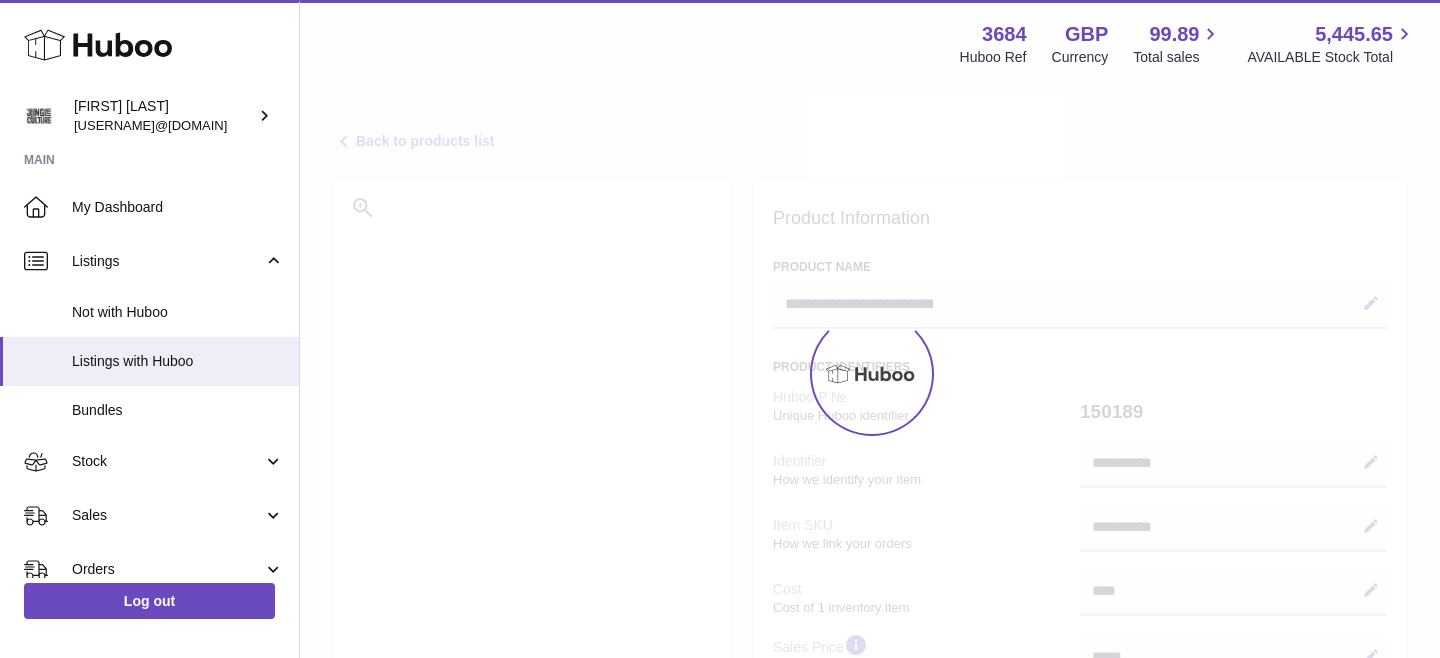 select on "**" 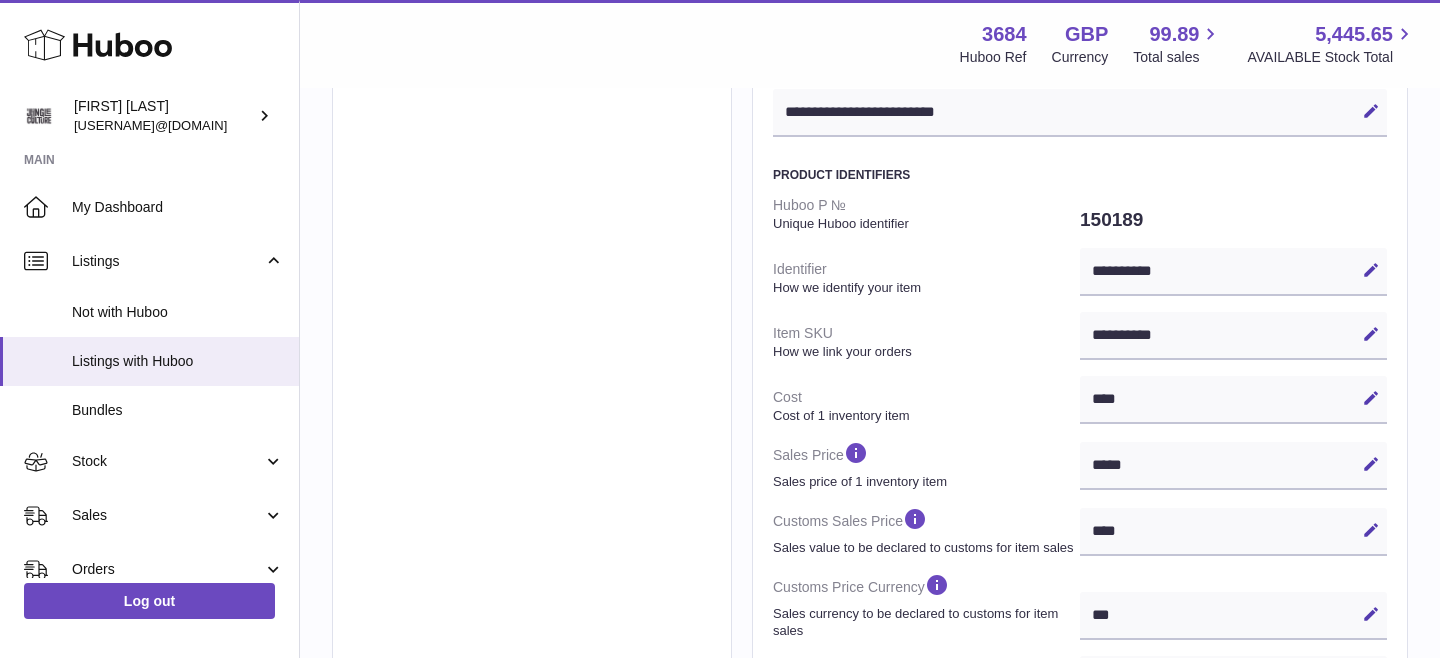 scroll, scrollTop: 177, scrollLeft: 0, axis: vertical 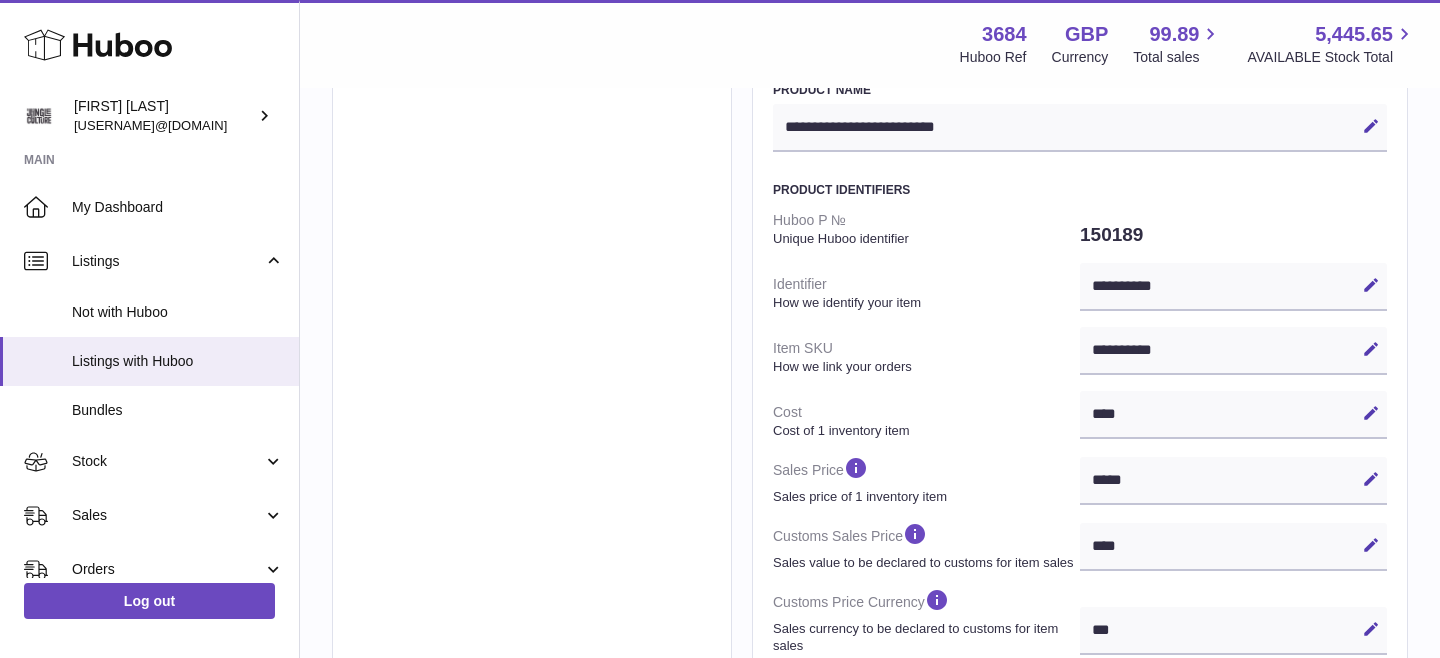 click at bounding box center (1371, 285) 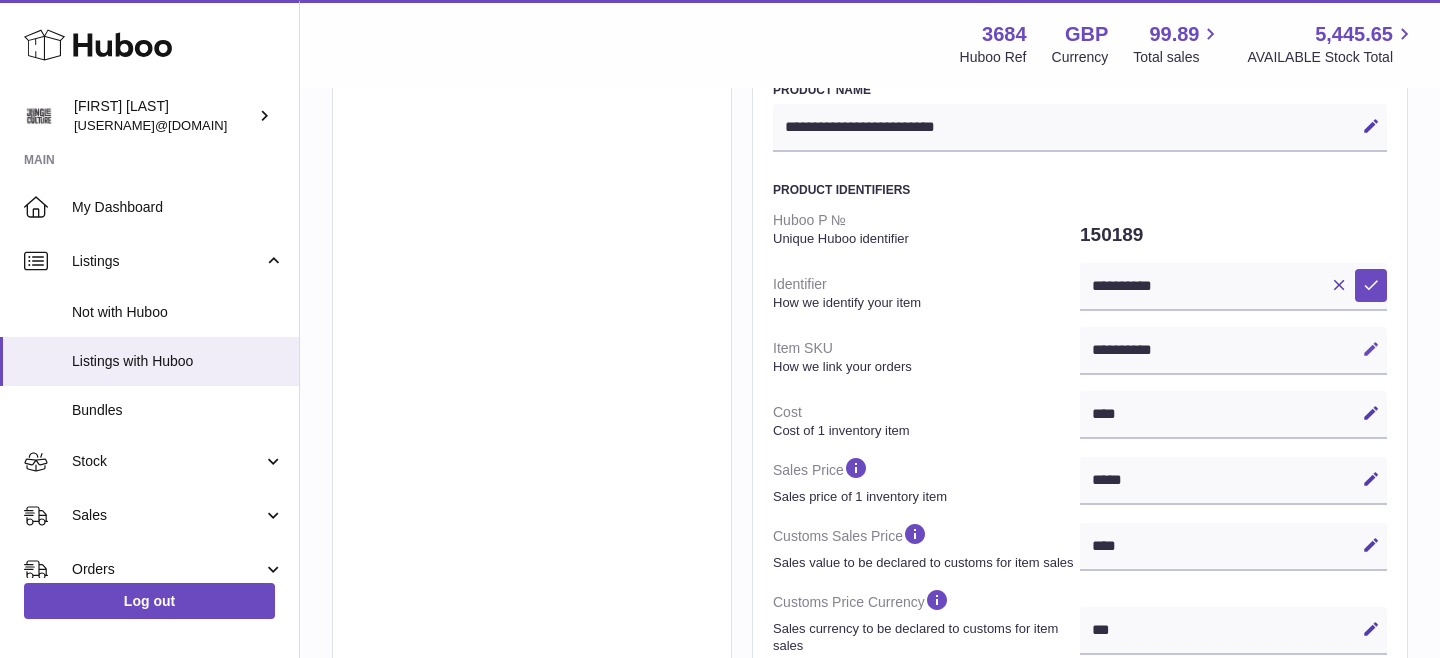 click at bounding box center [1371, 349] 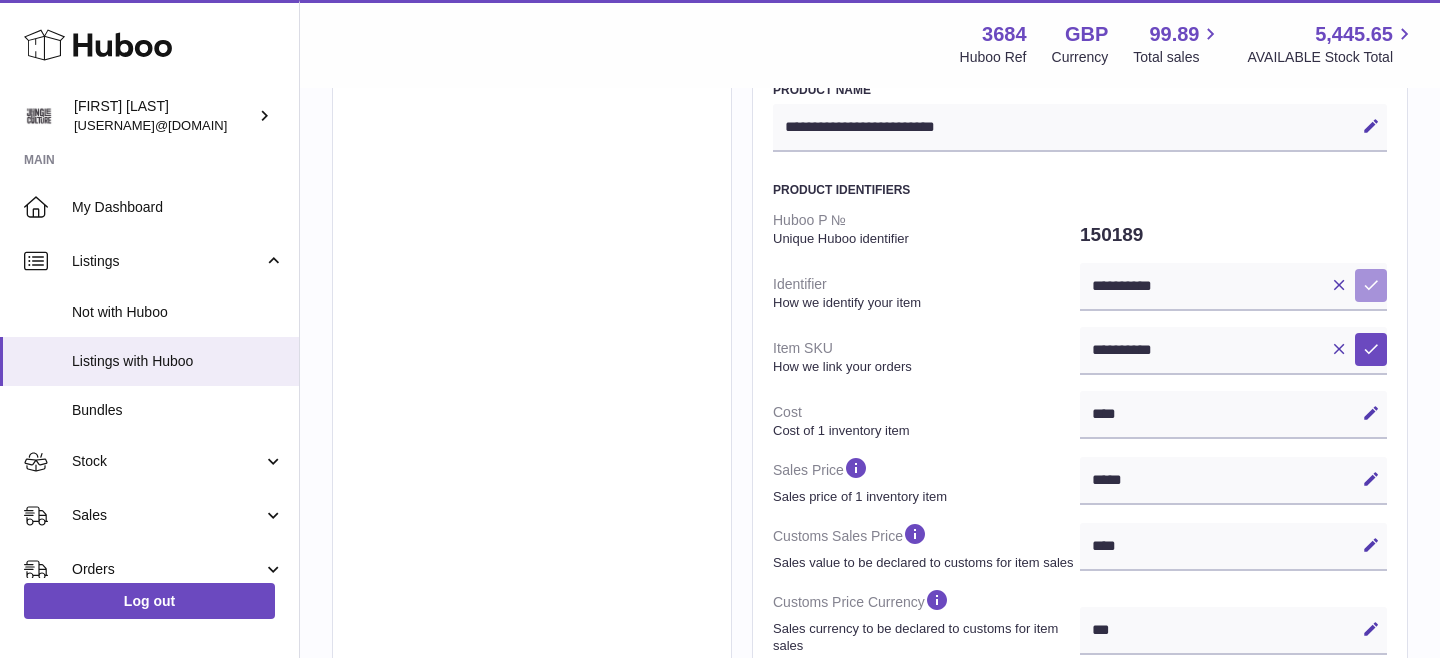 click at bounding box center (1371, 285) 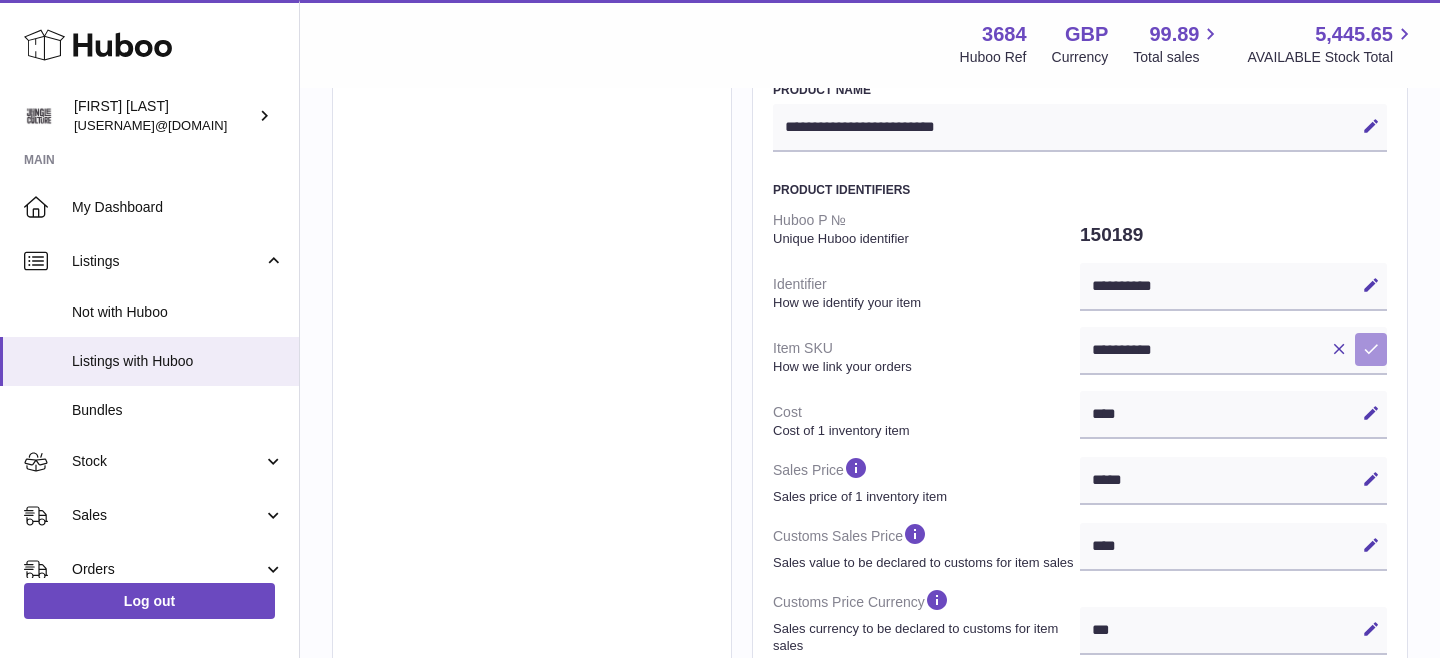 click at bounding box center (1371, 349) 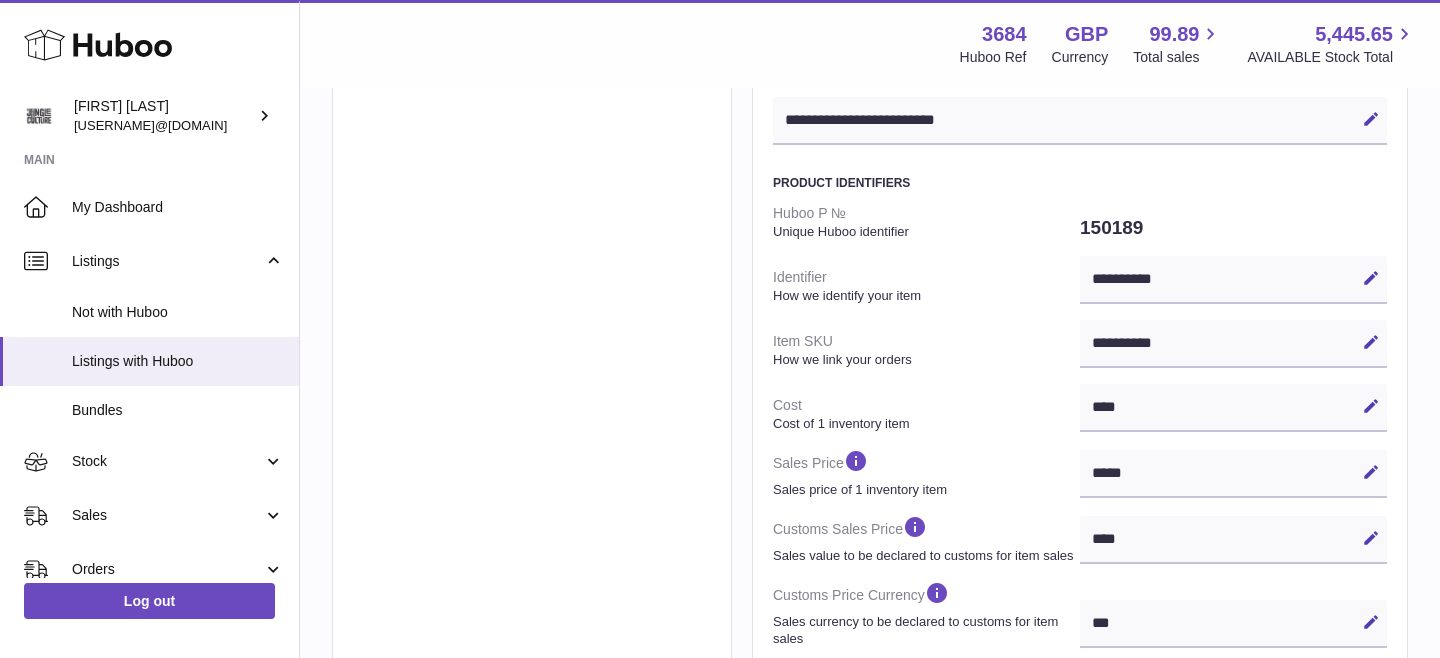 scroll, scrollTop: 181, scrollLeft: 0, axis: vertical 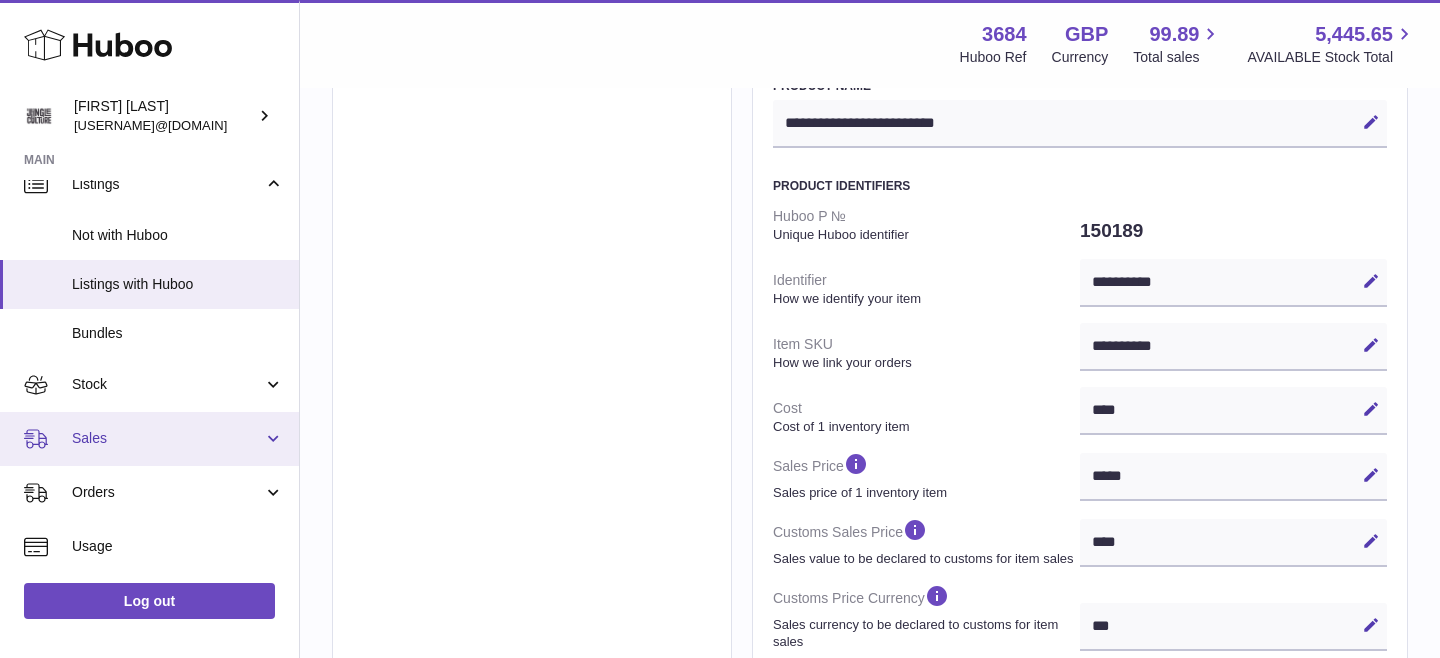 click on "Sales" at bounding box center [167, 438] 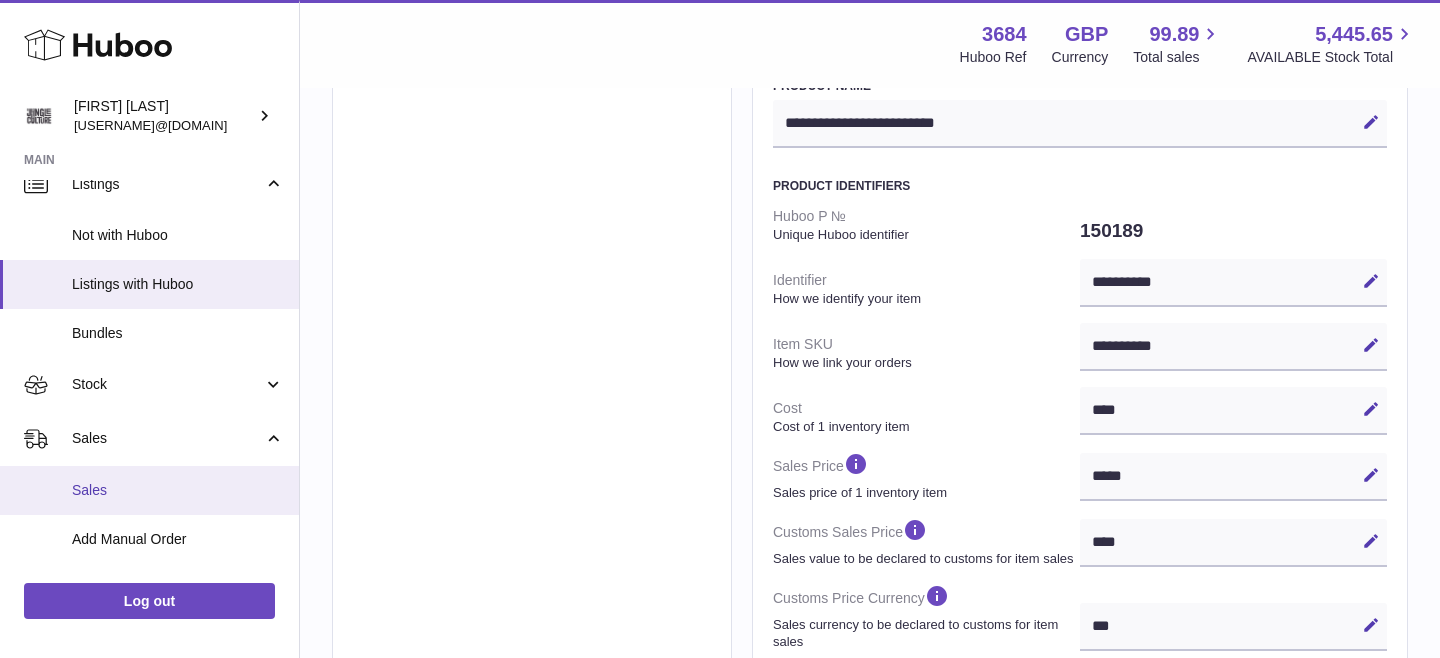click on "Sales" at bounding box center (178, 490) 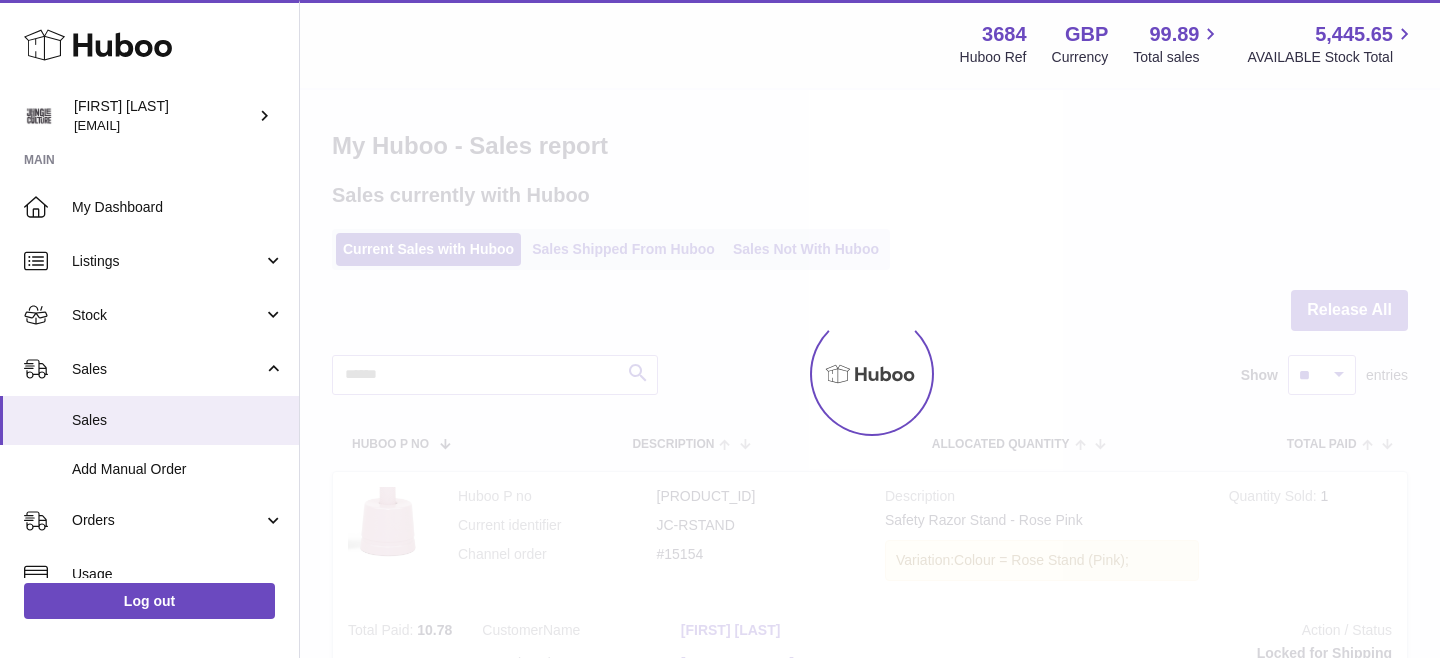 scroll, scrollTop: 0, scrollLeft: 0, axis: both 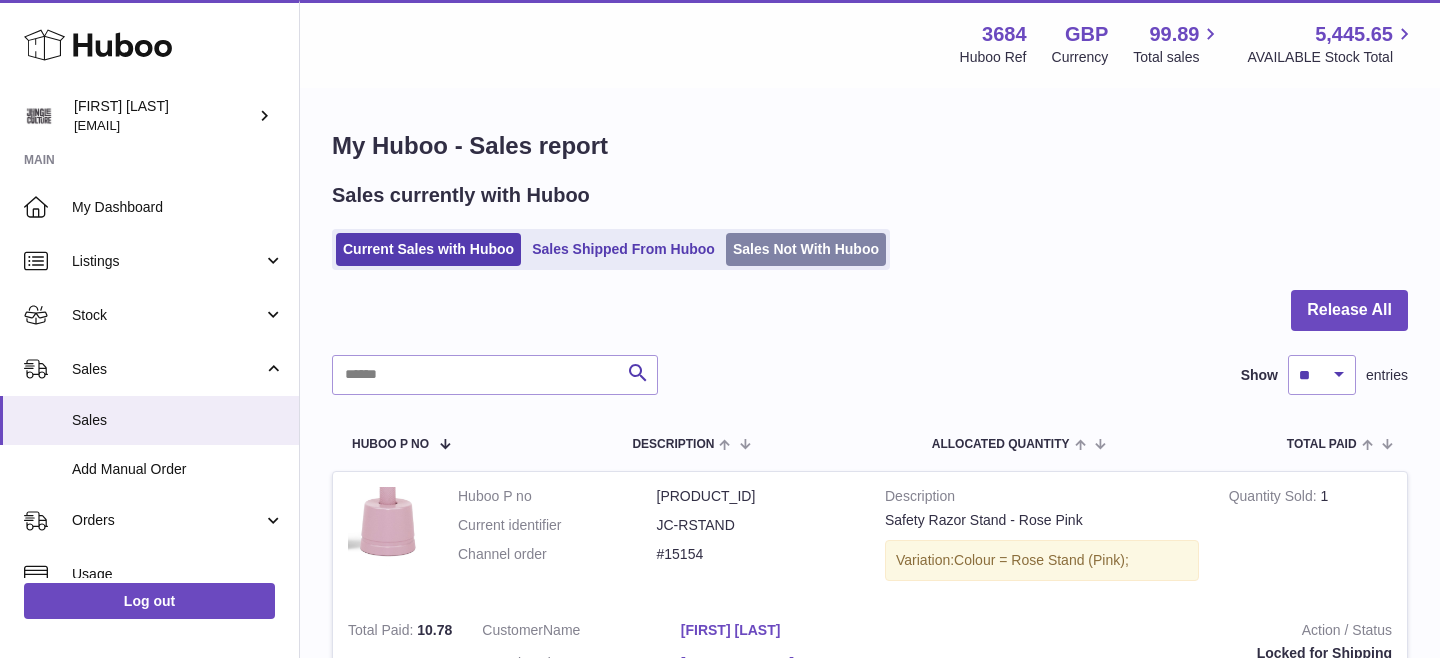 click on "Sales Not With Huboo" at bounding box center (806, 249) 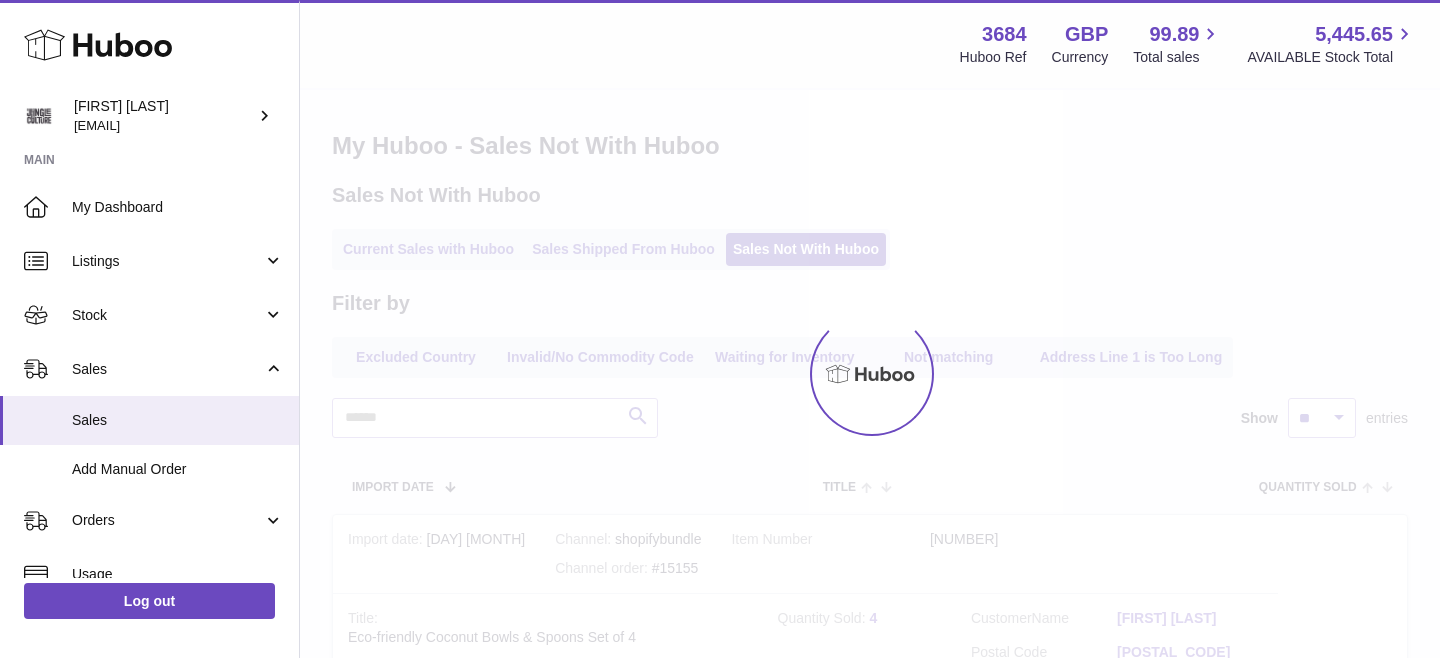scroll, scrollTop: 0, scrollLeft: 0, axis: both 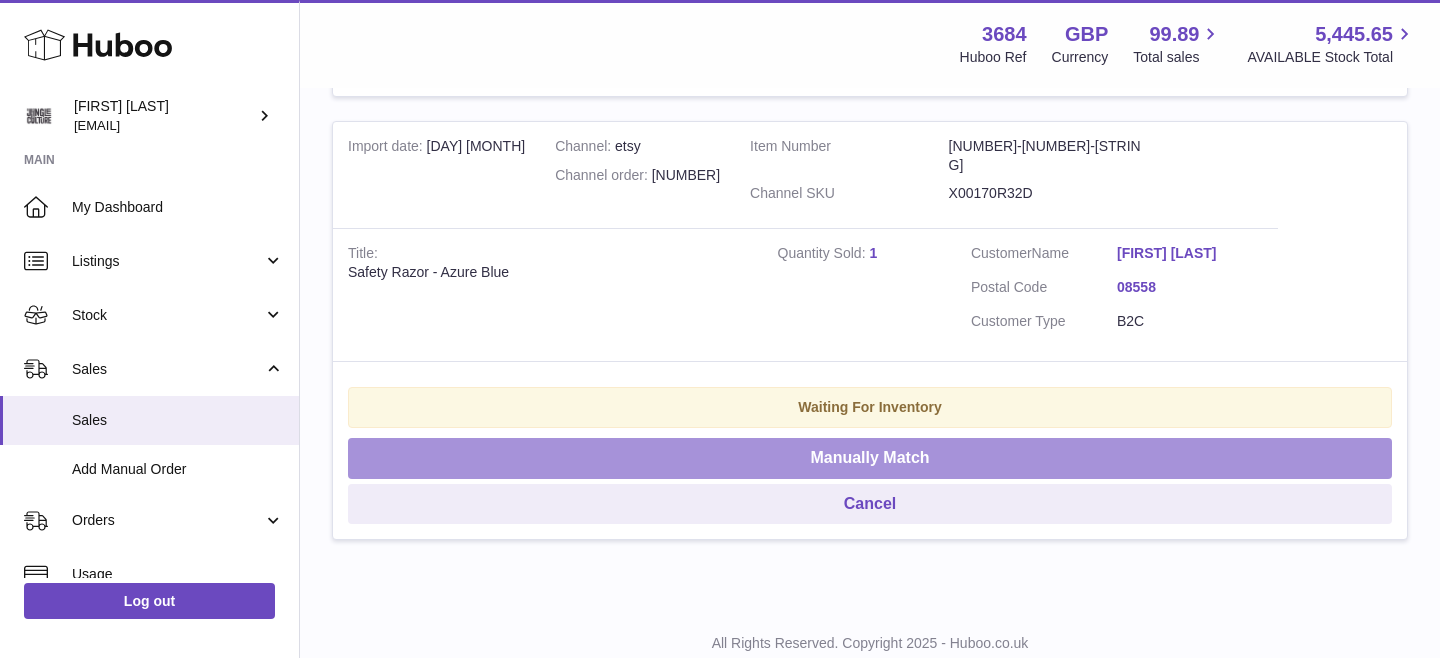 click on "Manually Match" at bounding box center (870, 458) 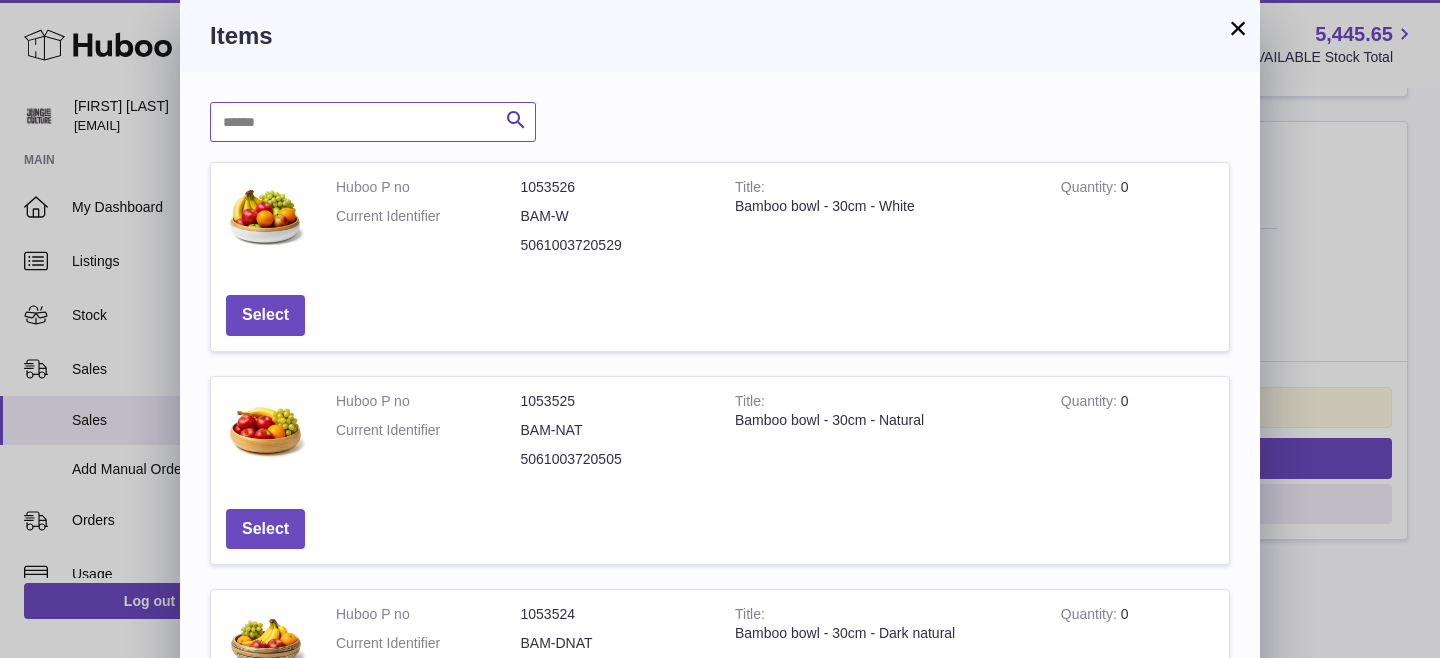 click at bounding box center [373, 122] 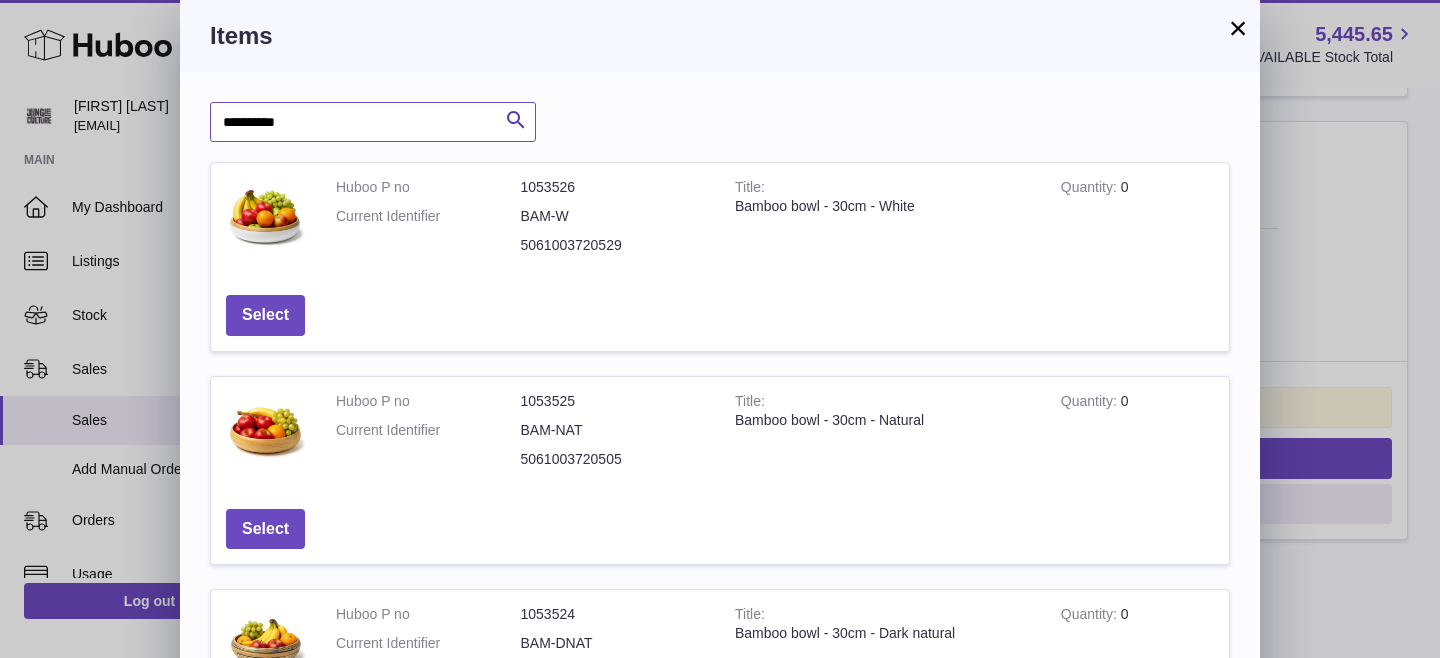 type on "**********" 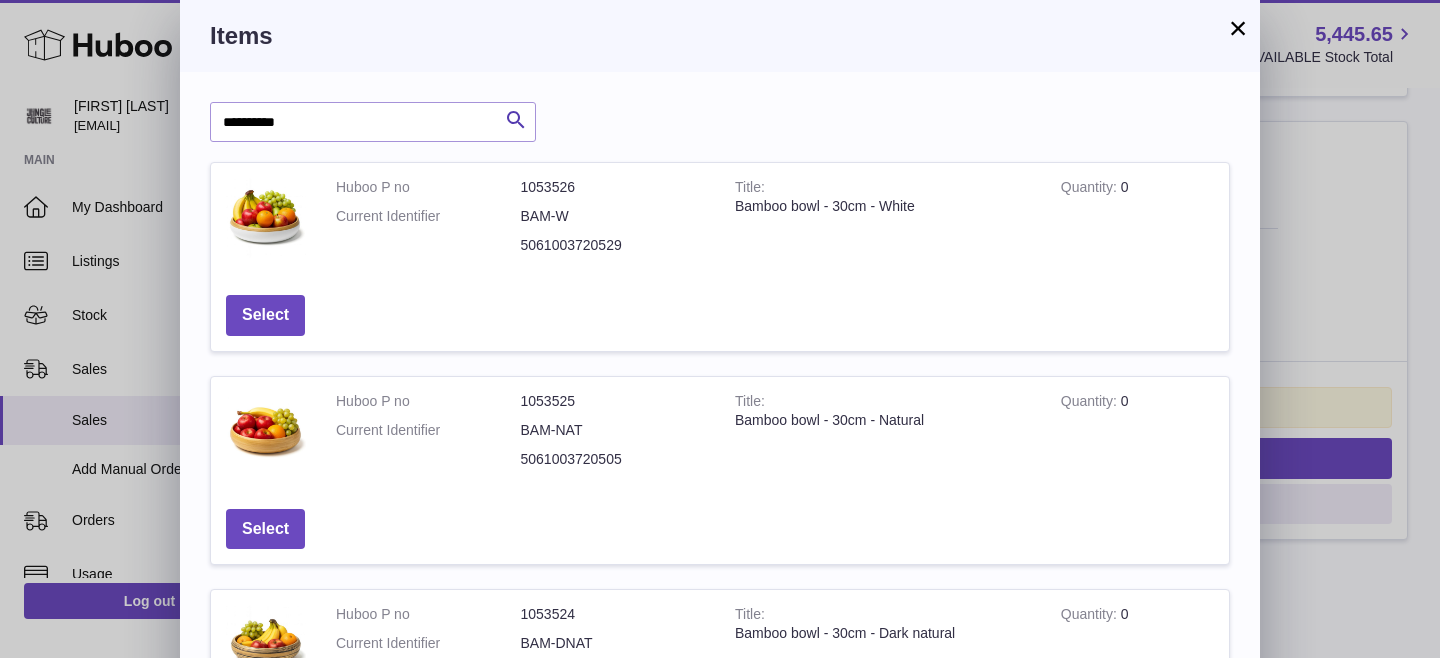 click on "×" at bounding box center [1238, 28] 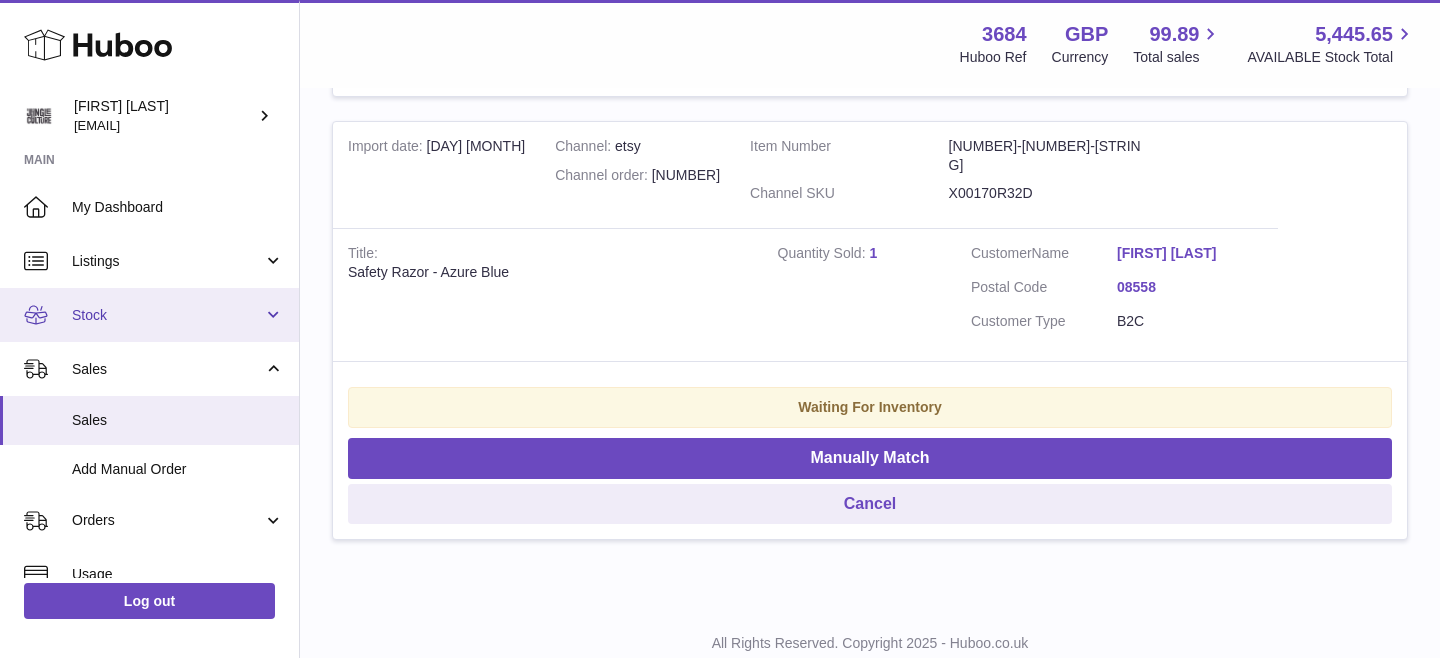 click on "Stock" at bounding box center (167, 315) 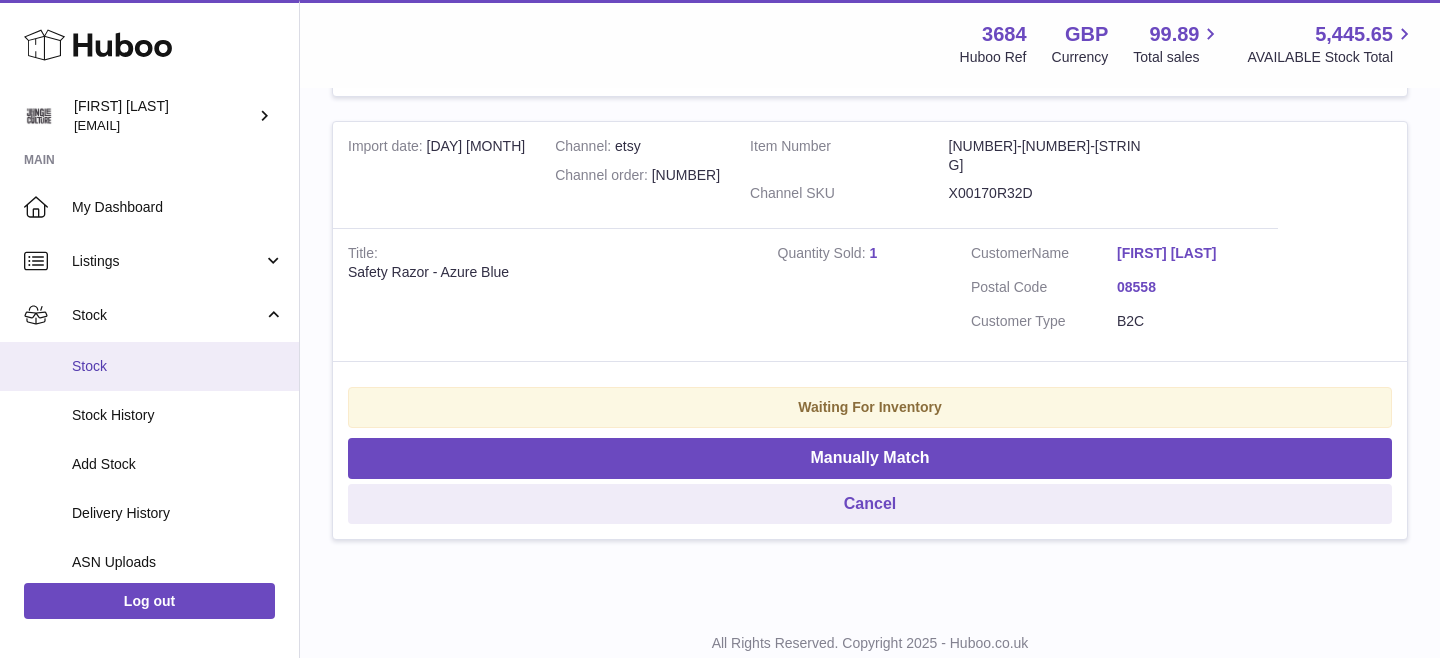 click on "Stock" at bounding box center [149, 366] 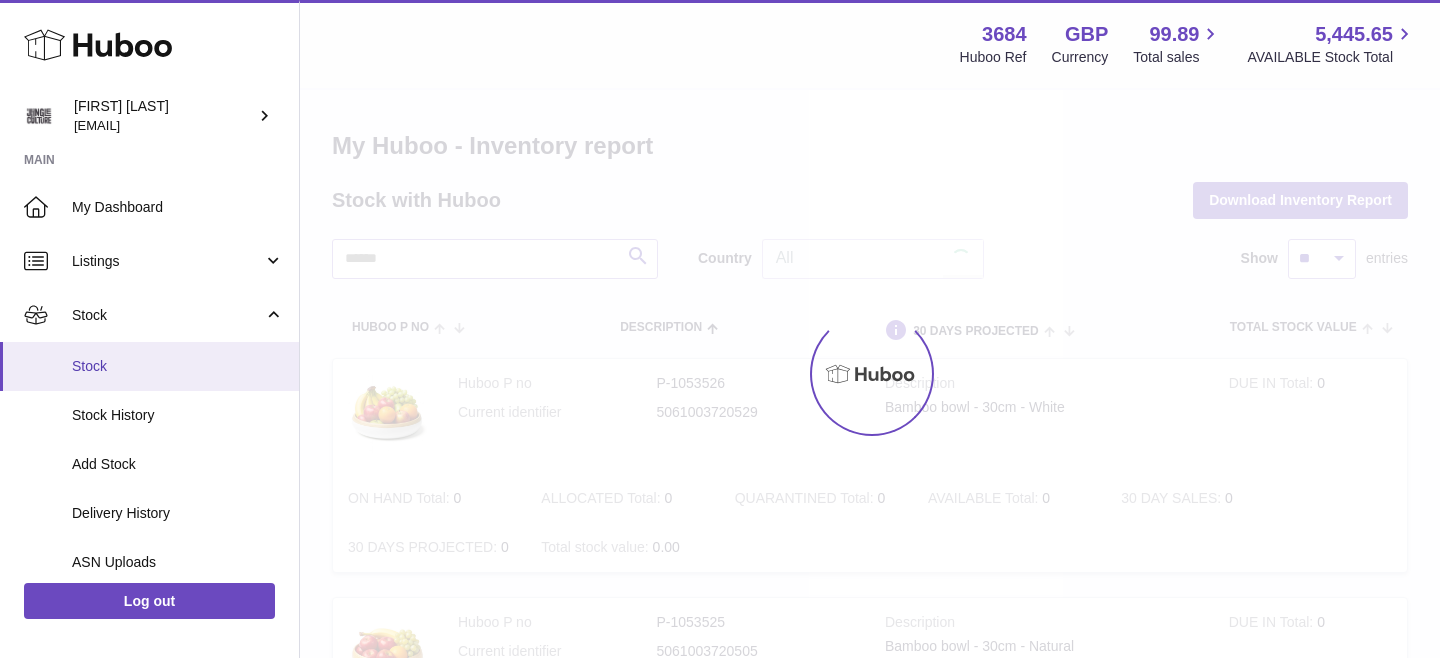scroll, scrollTop: 0, scrollLeft: 0, axis: both 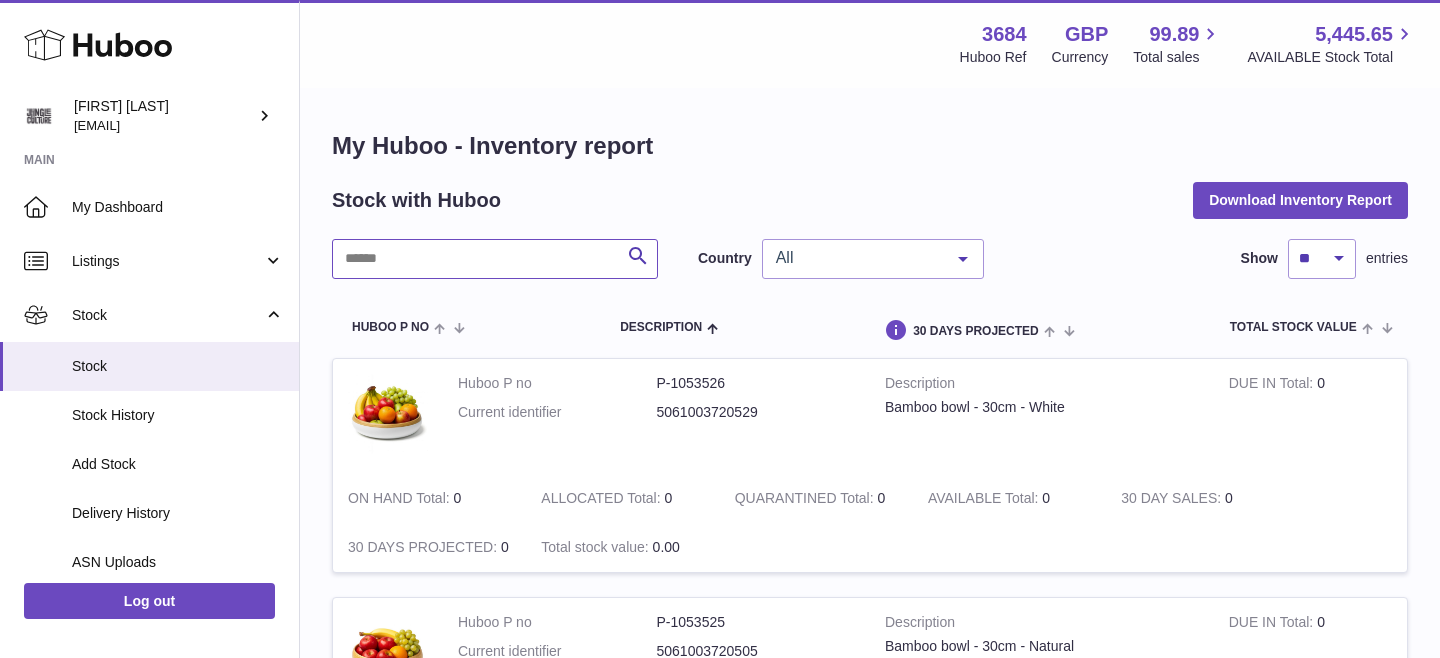 click at bounding box center (495, 259) 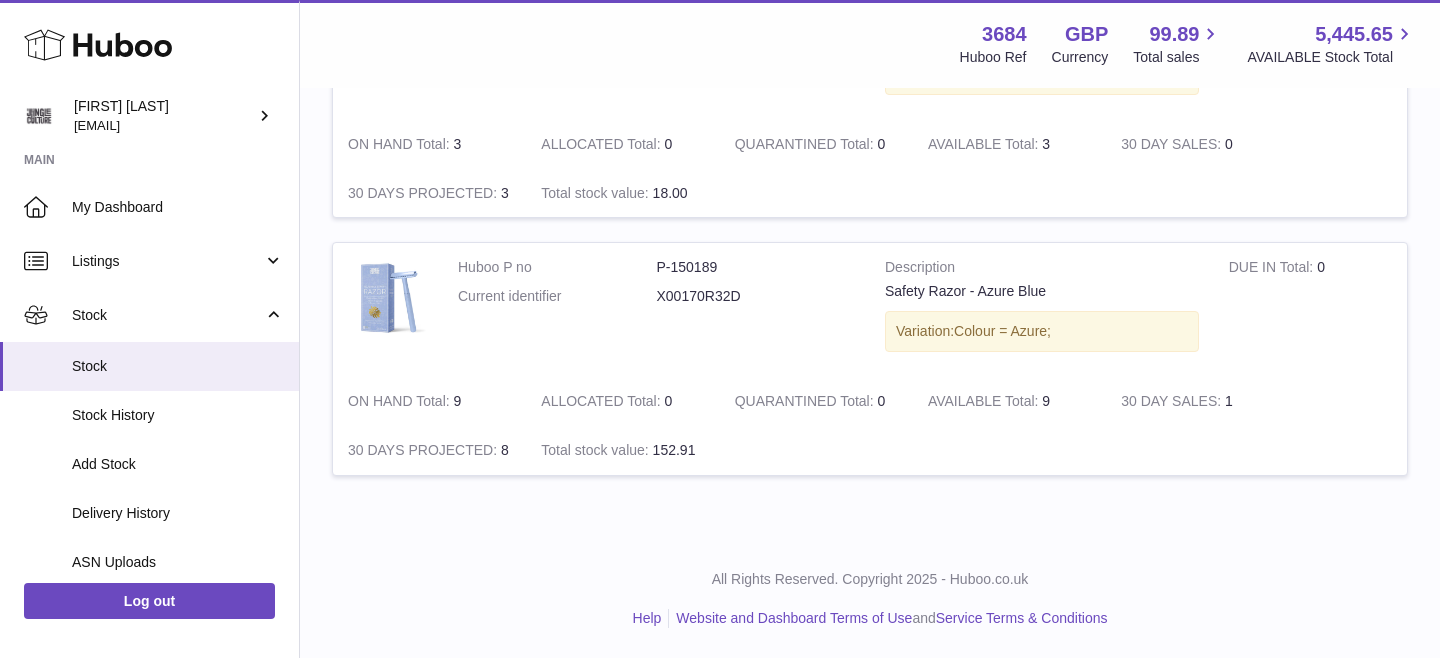 scroll, scrollTop: 360, scrollLeft: 0, axis: vertical 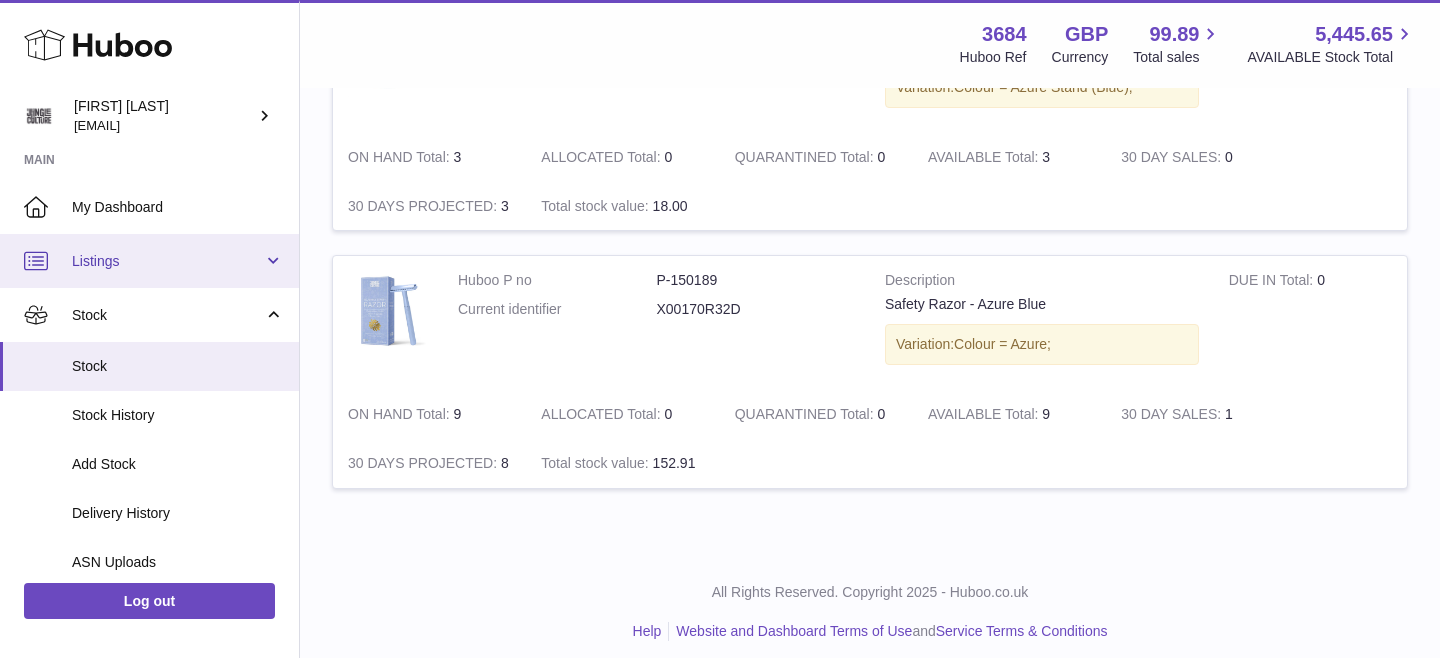 type on "*****" 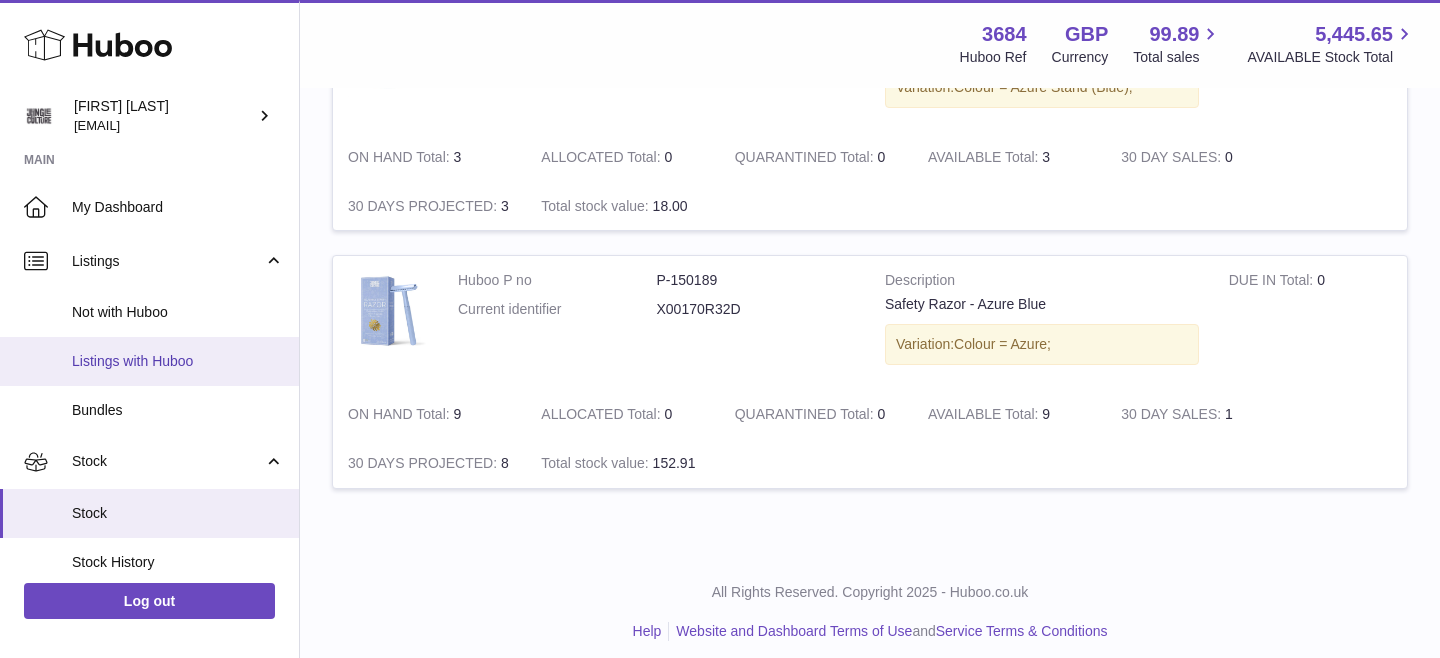 click on "Listings with Huboo" at bounding box center [178, 361] 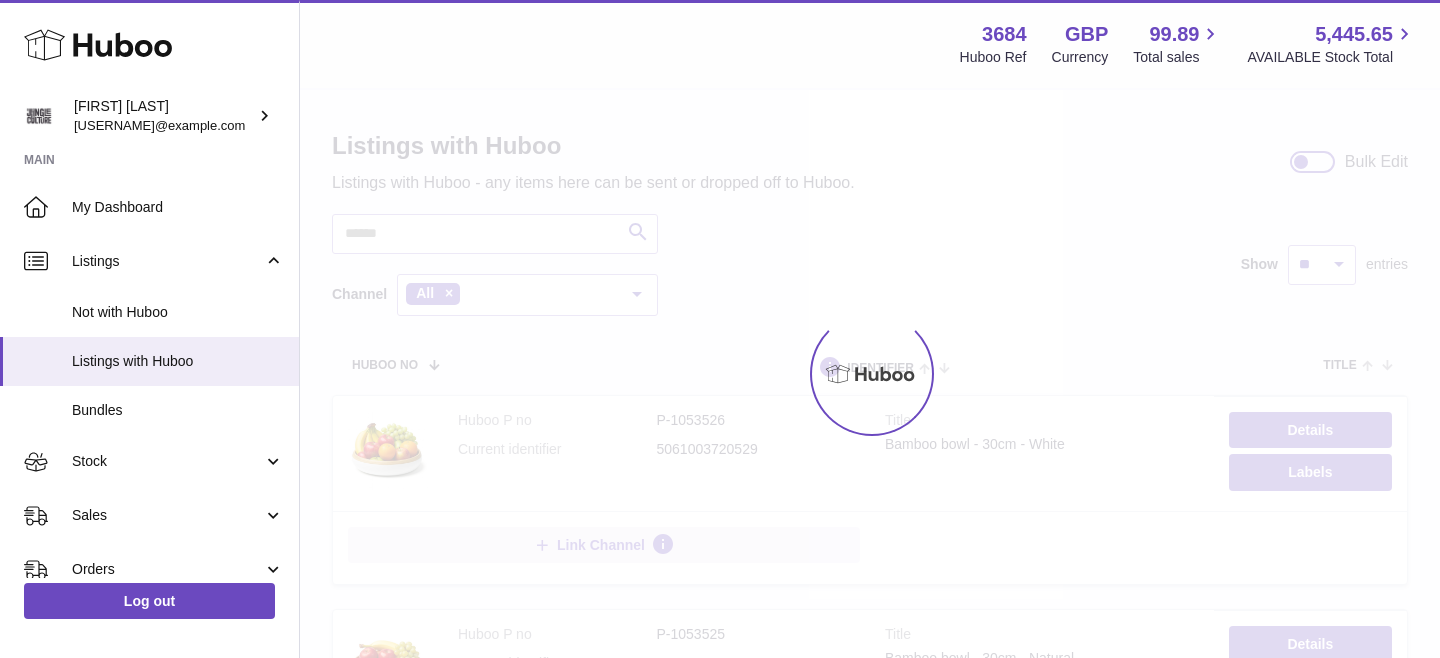 scroll, scrollTop: 0, scrollLeft: 0, axis: both 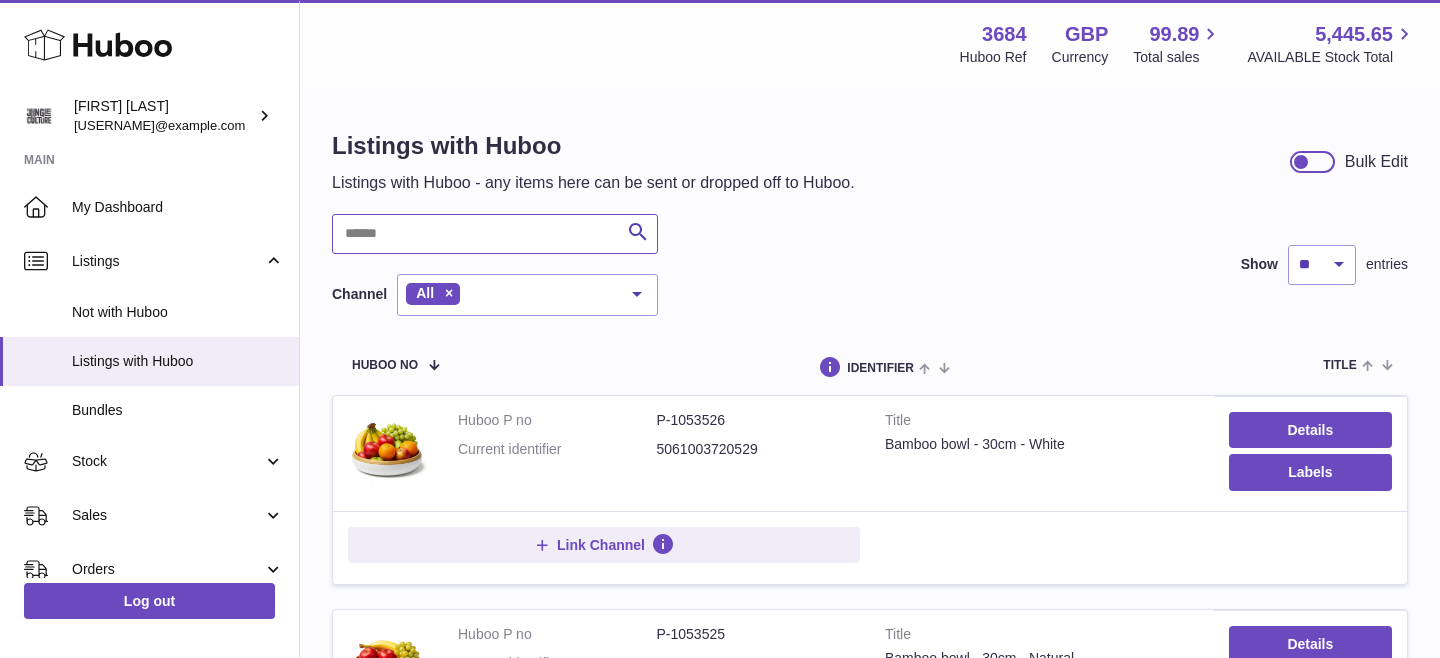 click at bounding box center [495, 234] 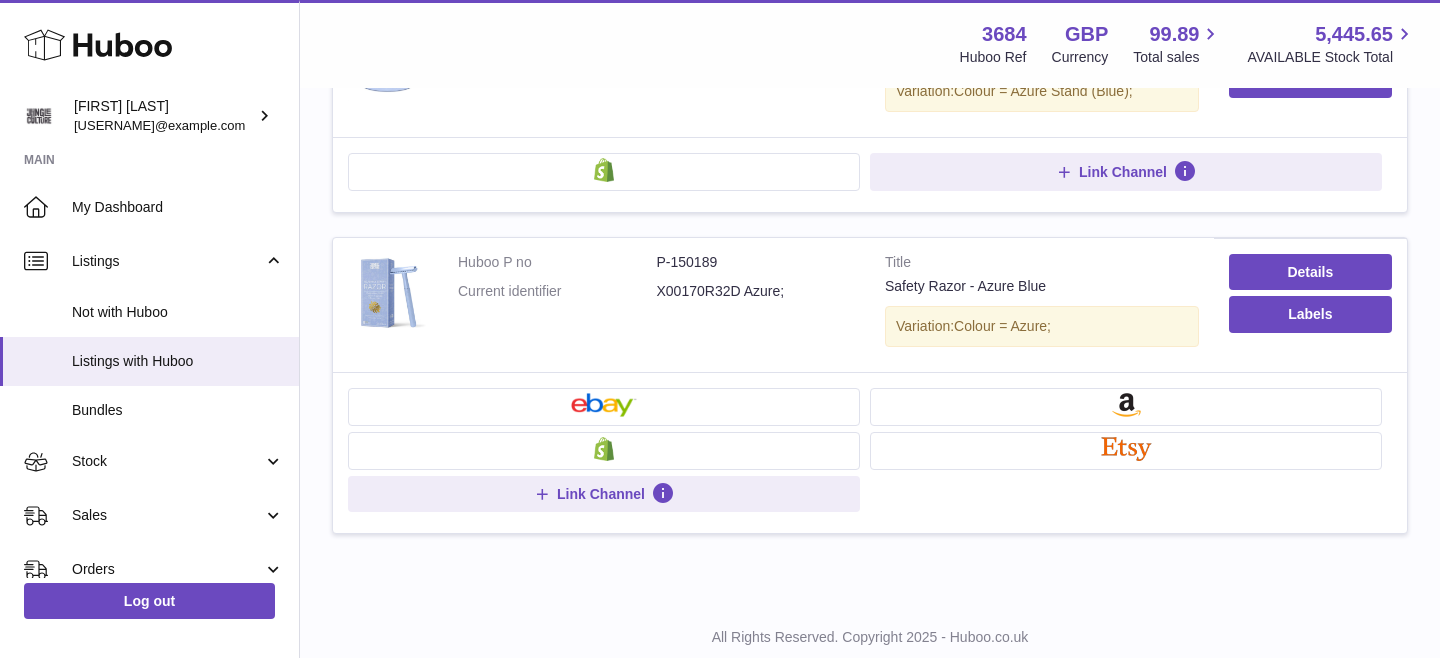 scroll, scrollTop: 407, scrollLeft: 0, axis: vertical 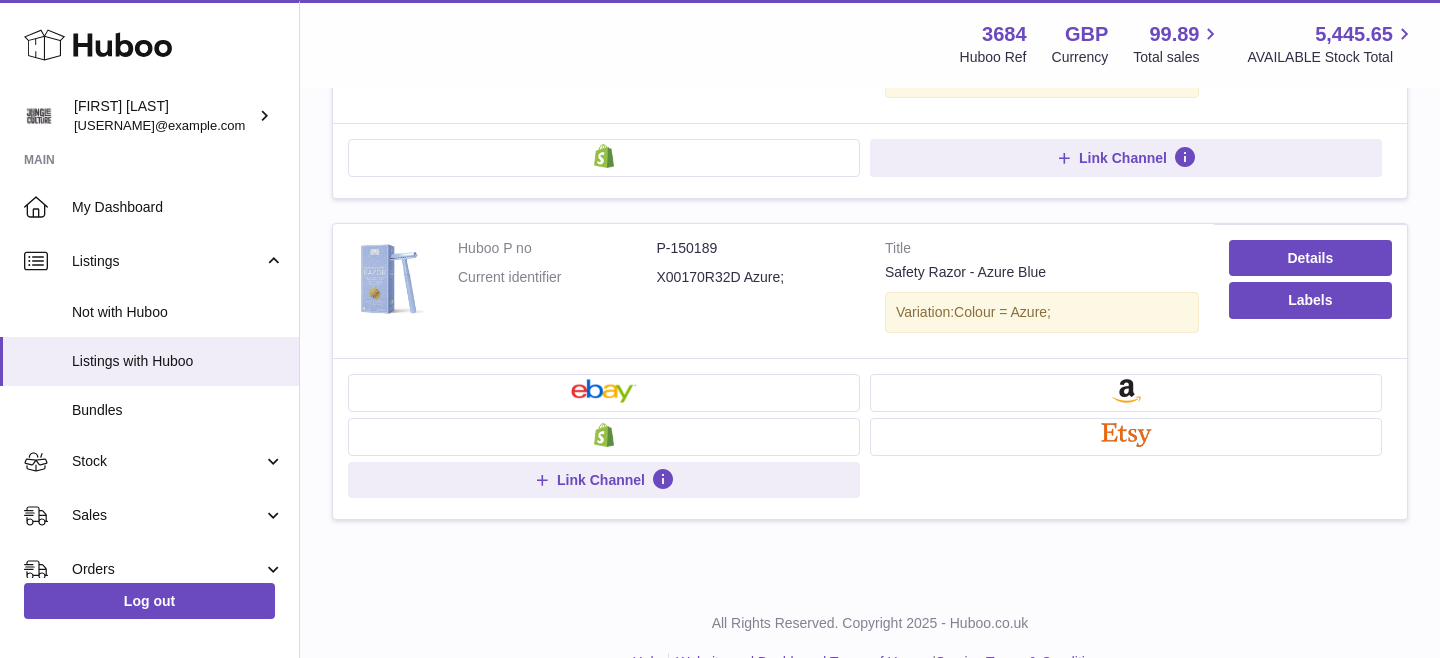 type on "*****" 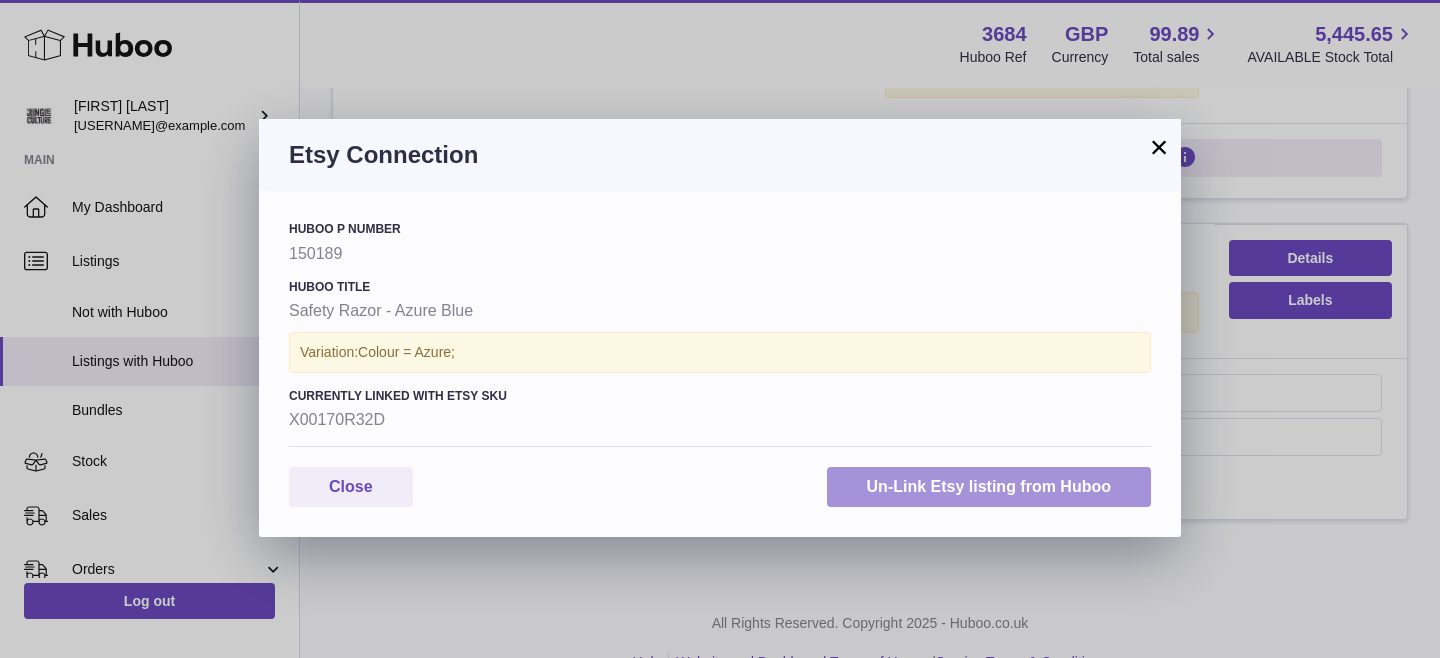 click on "Un-Link Etsy listing from Huboo" at bounding box center (989, 487) 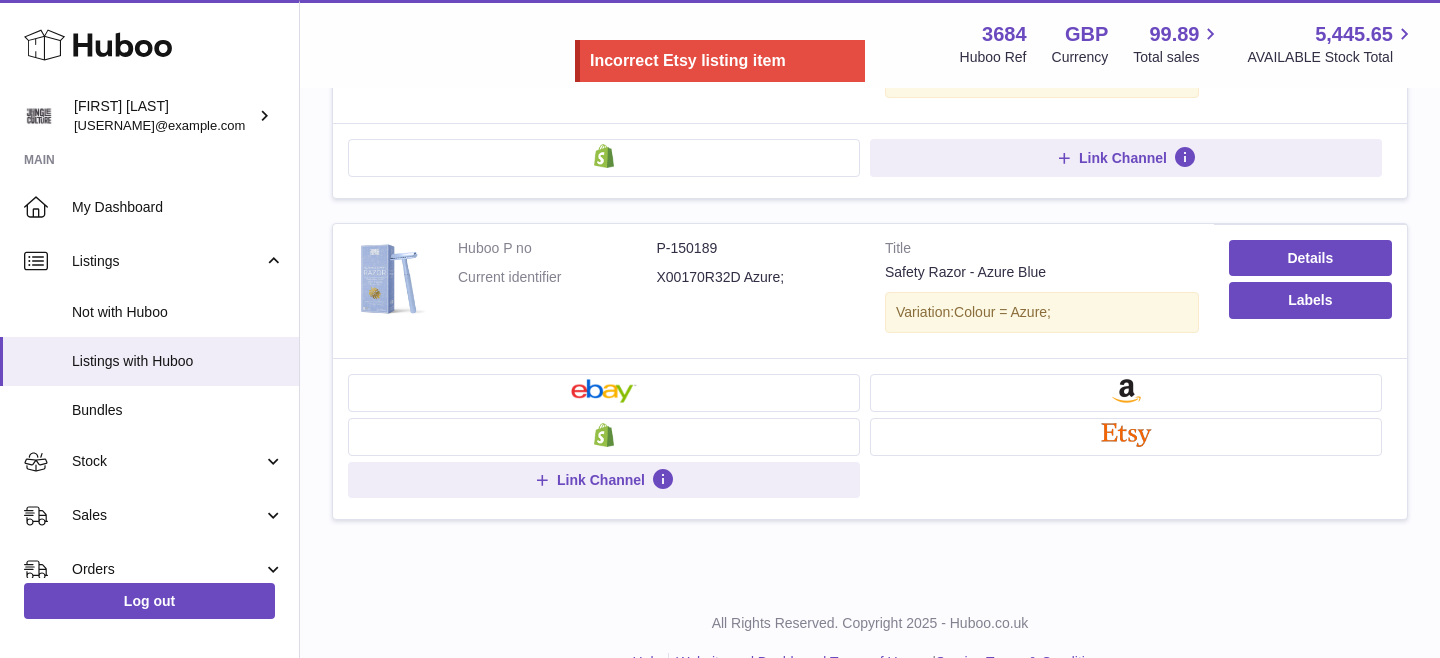 click at bounding box center [1126, 393] 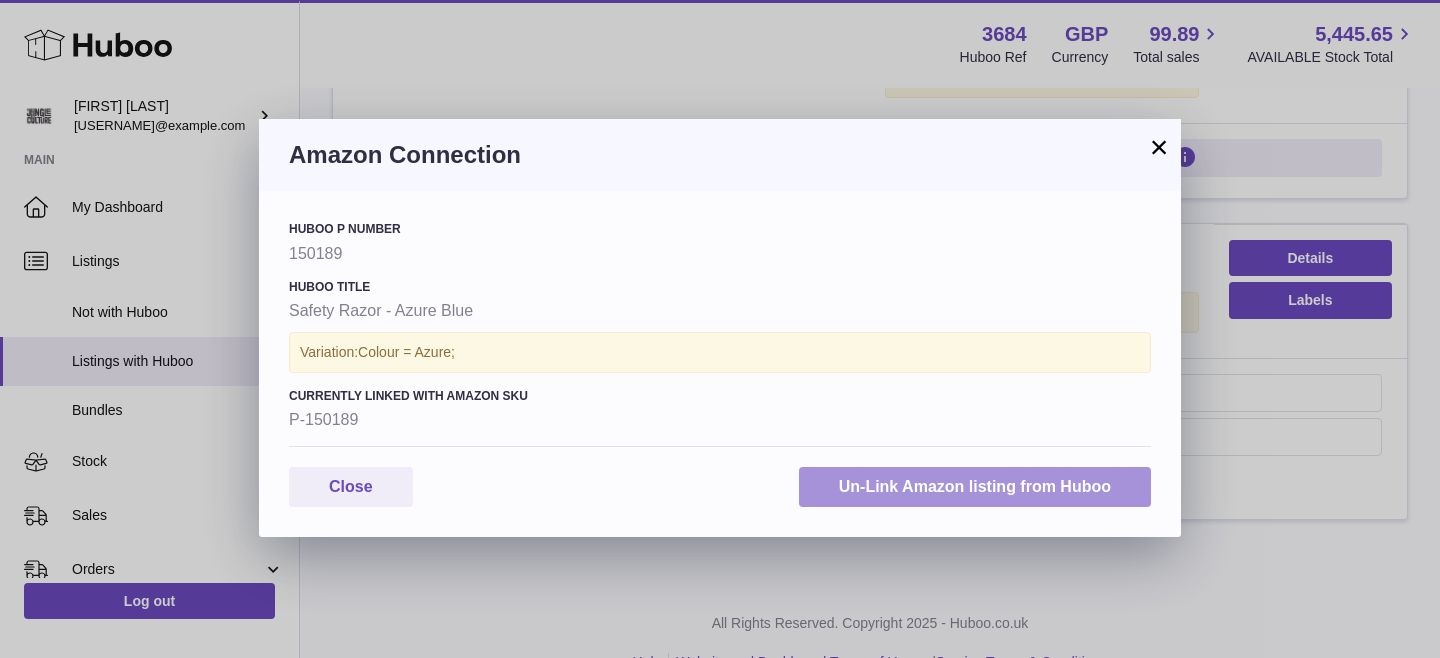 click on "Un-Link Amazon listing from Huboo" at bounding box center (975, 487) 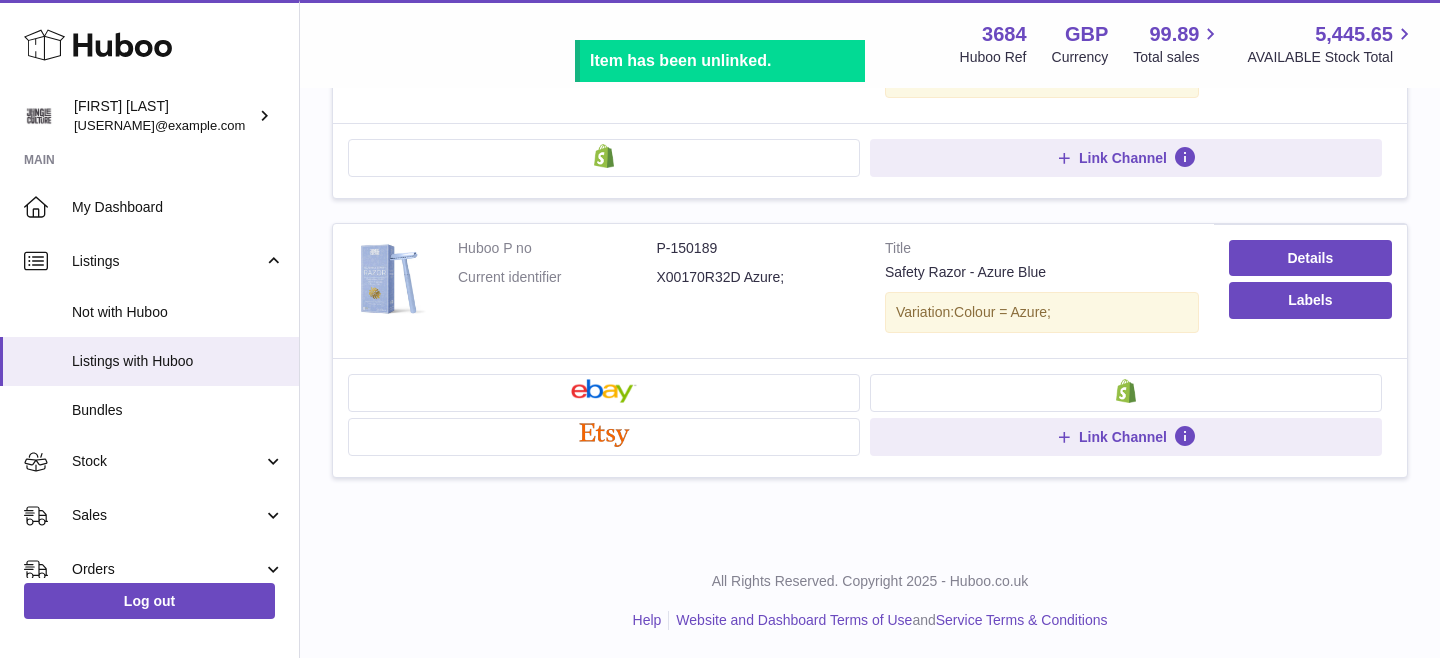 click at bounding box center [1126, 393] 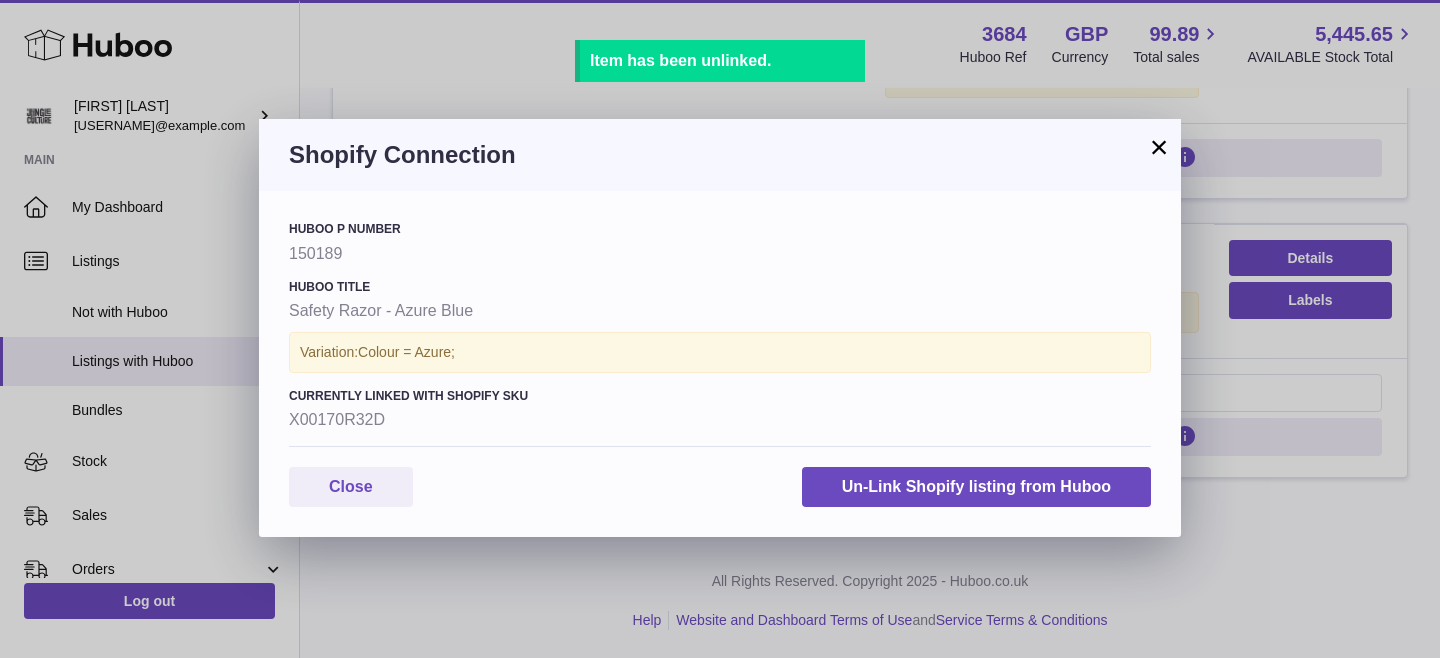 click on "×" at bounding box center (1159, 147) 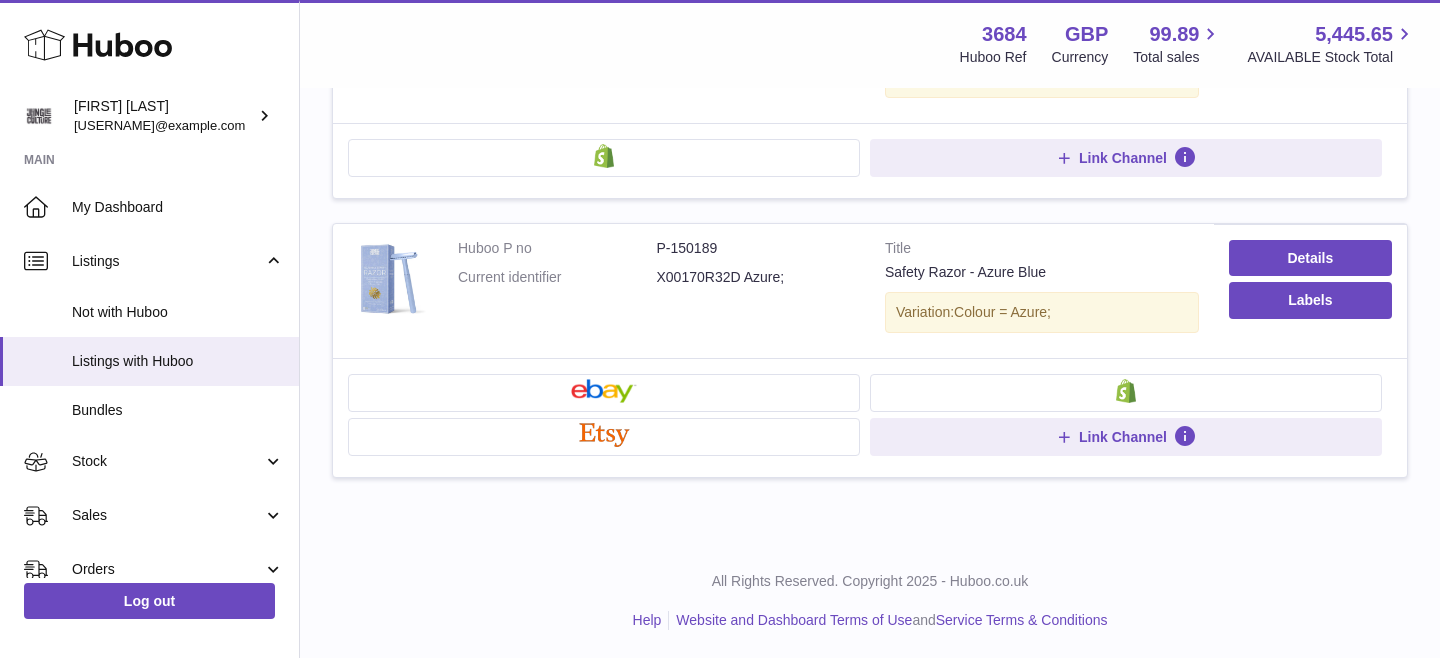 click at bounding box center [604, 393] 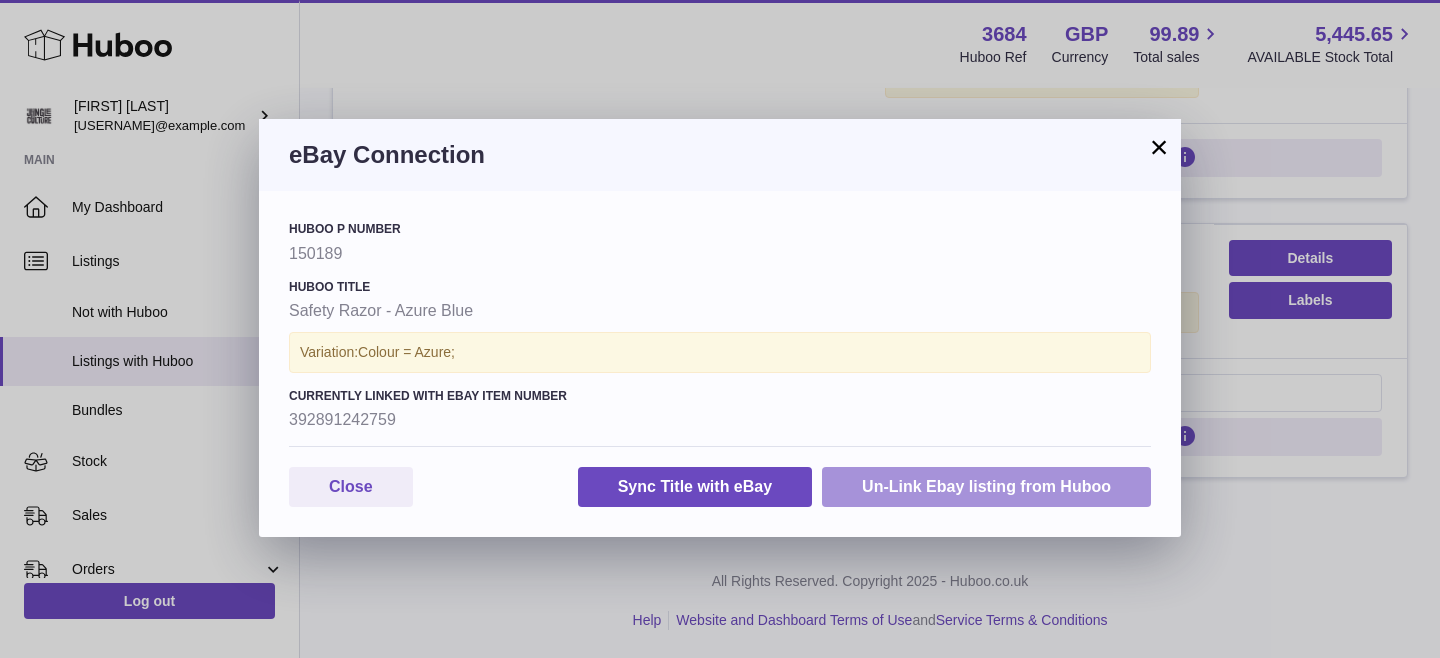 click on "Un-Link Ebay listing from Huboo" at bounding box center [986, 487] 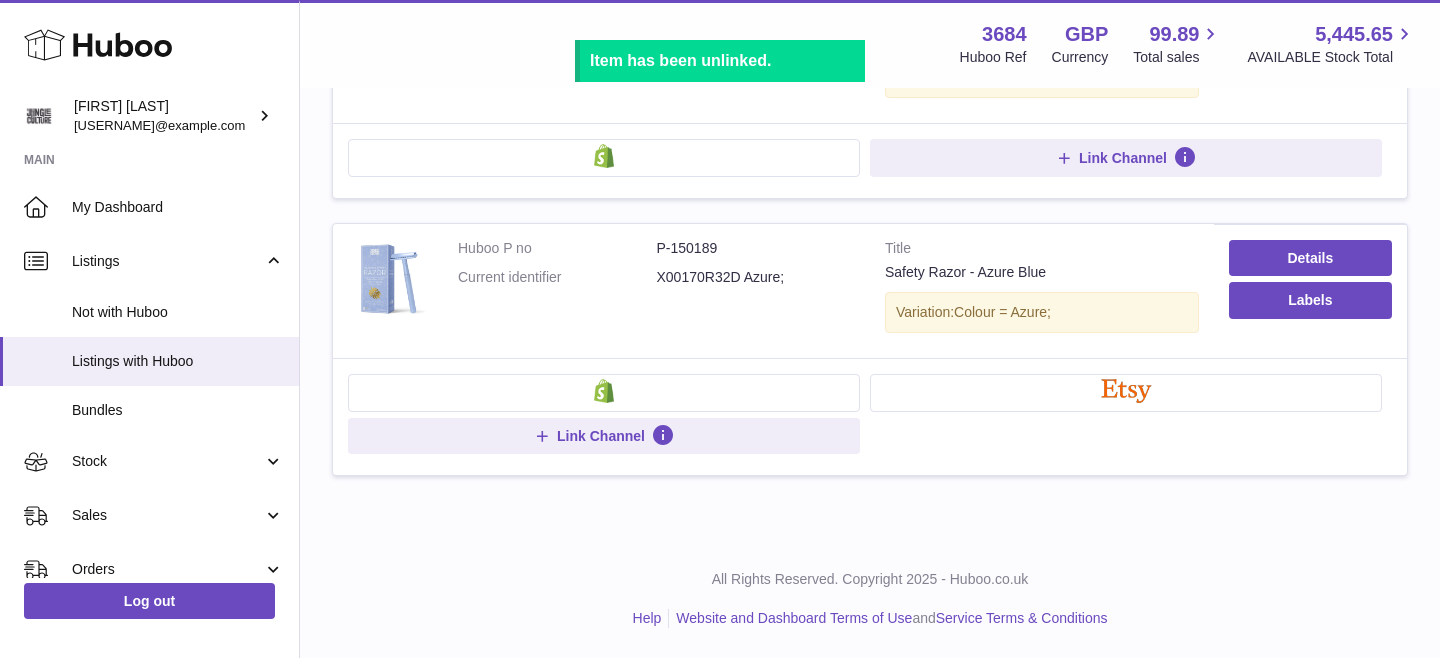 click at bounding box center (1126, 393) 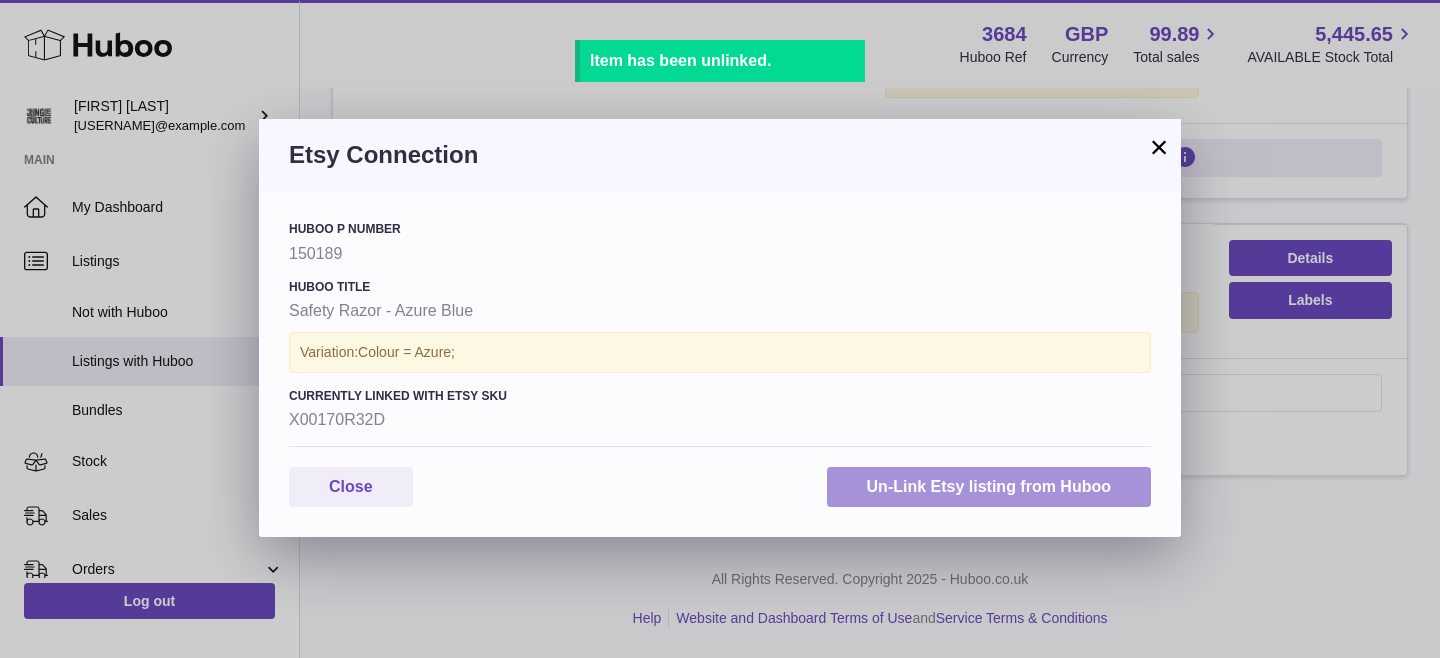 click on "Un-Link Etsy listing from Huboo" at bounding box center [989, 487] 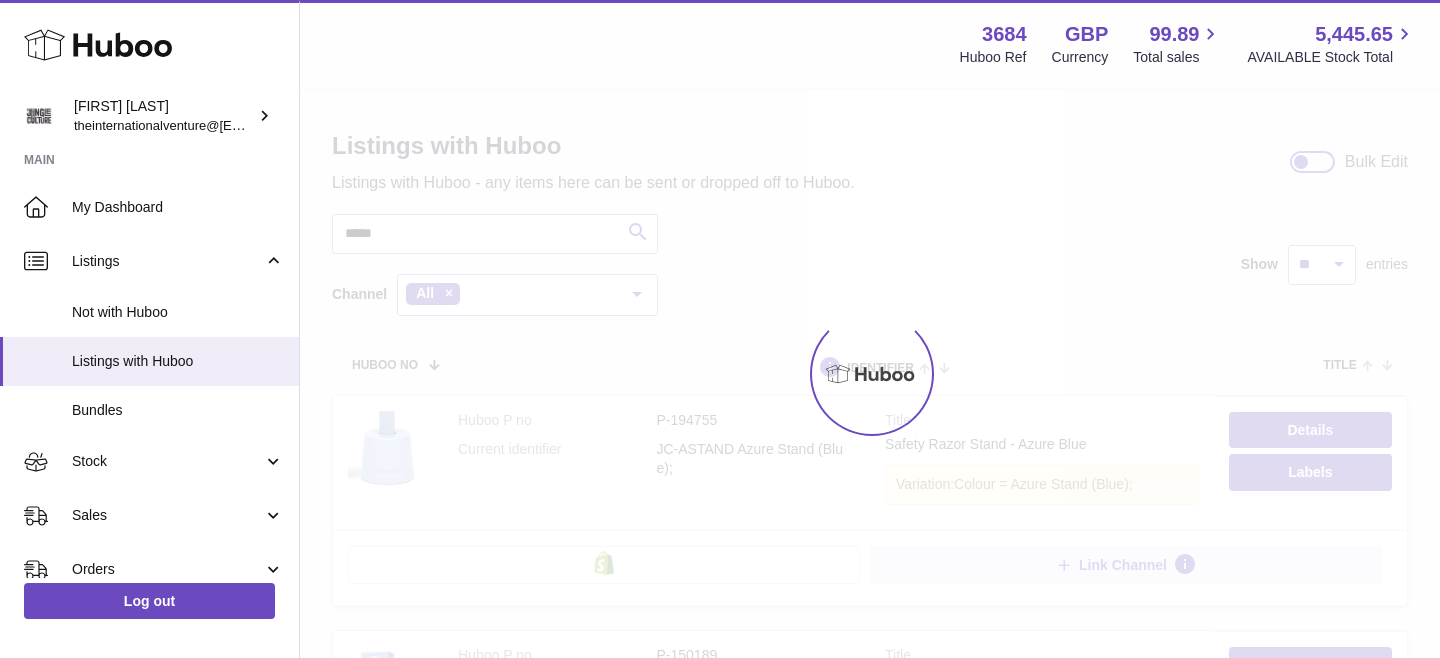 scroll, scrollTop: 0, scrollLeft: 0, axis: both 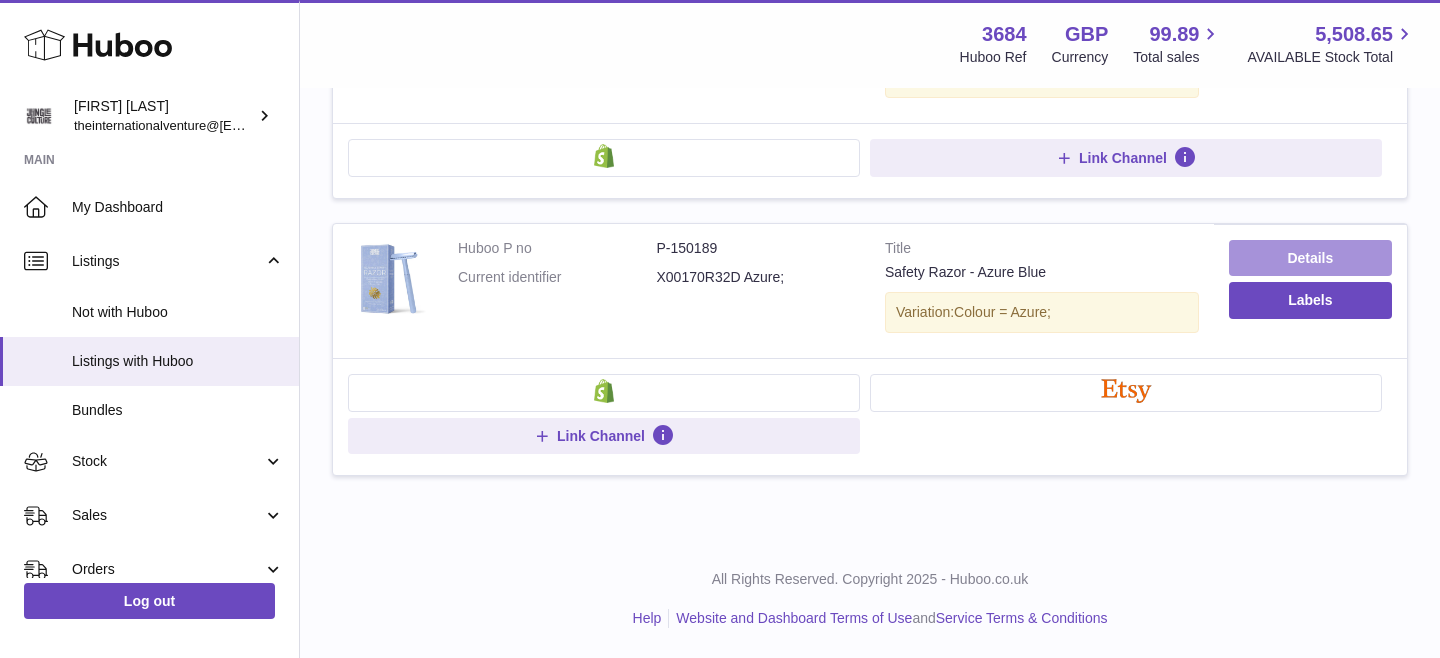 click on "Details" at bounding box center (1310, 258) 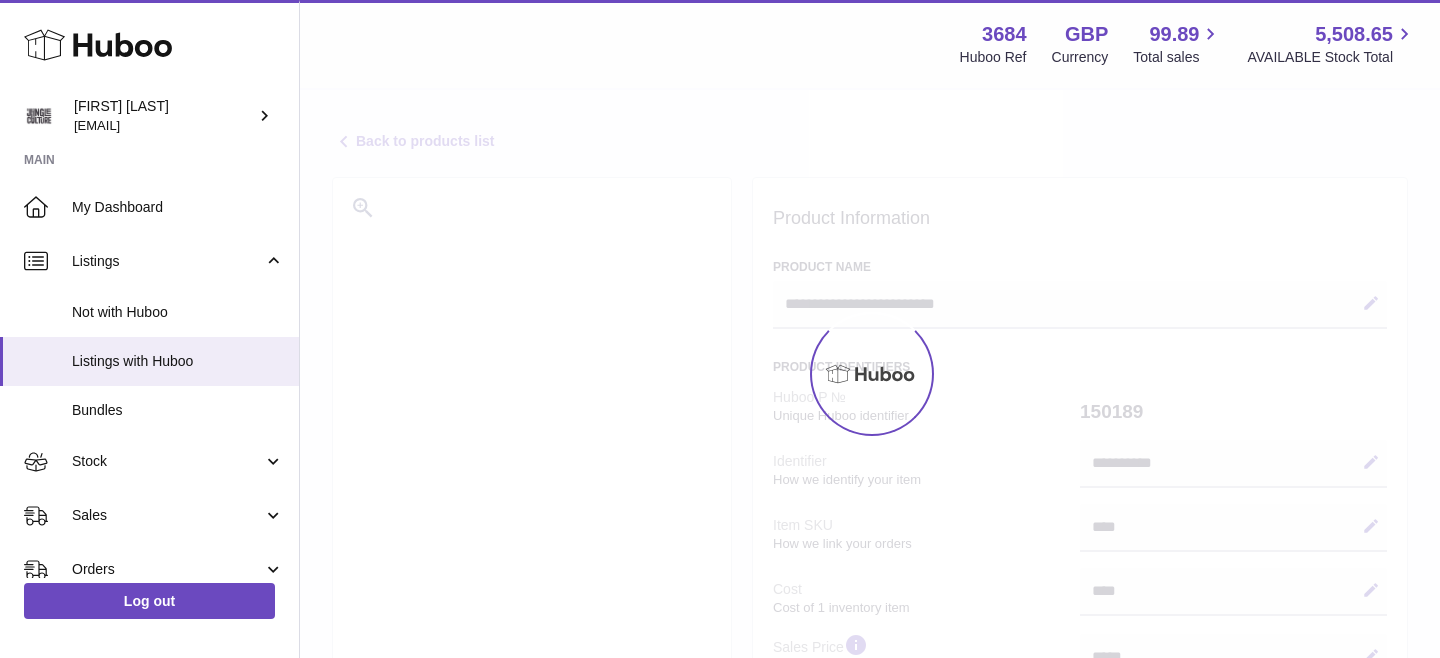 select on "**" 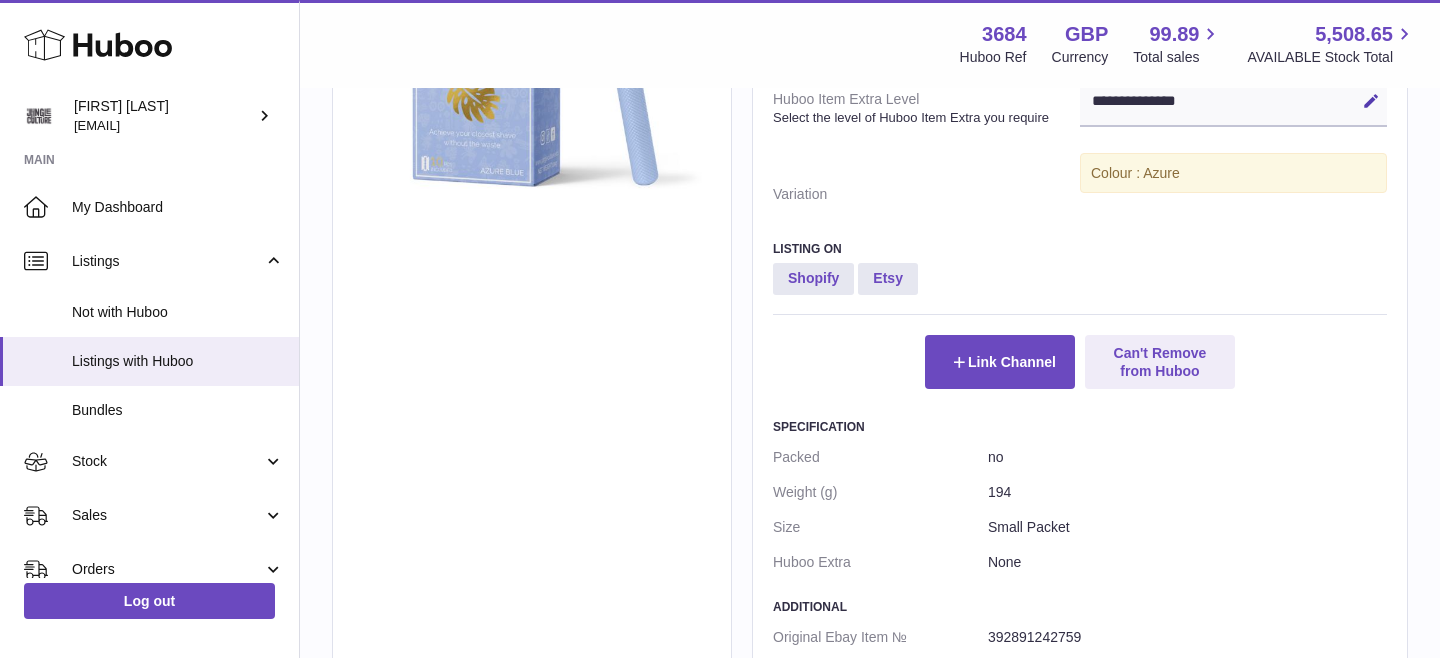 scroll, scrollTop: 966, scrollLeft: 0, axis: vertical 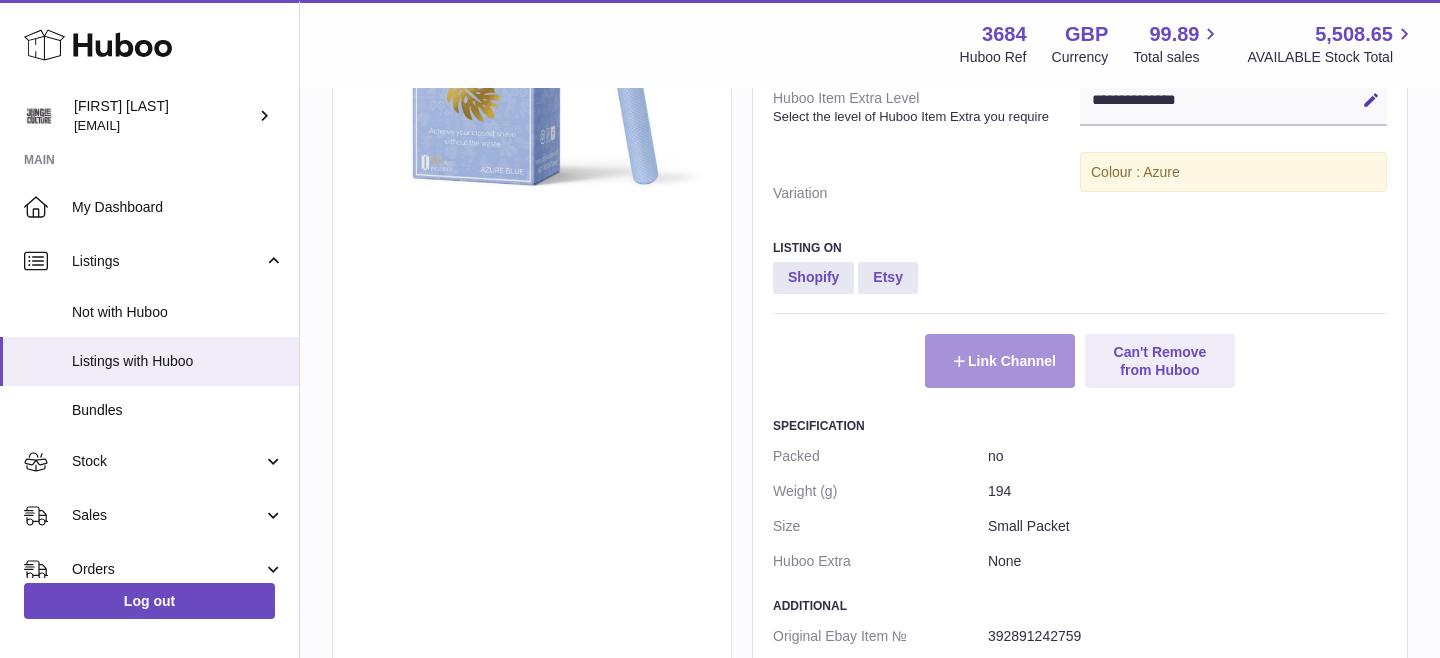 click on "Link Channel" at bounding box center [1000, 361] 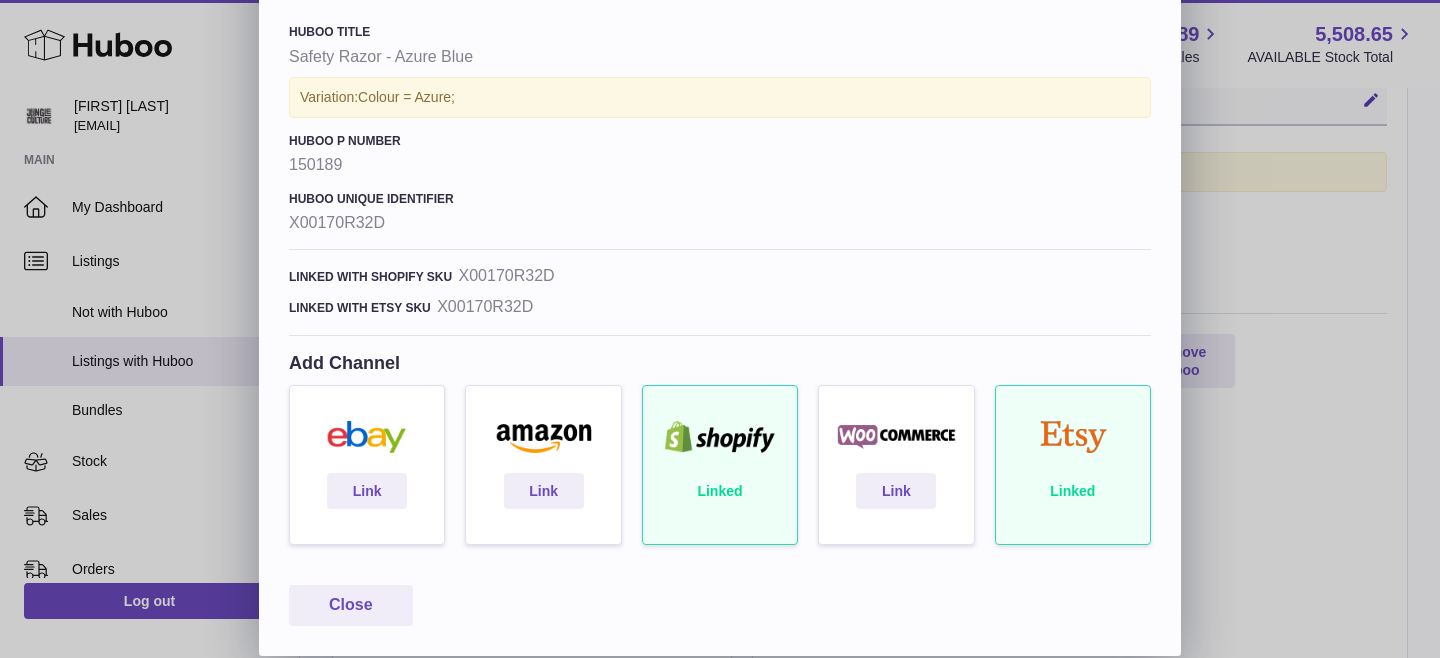 scroll, scrollTop: 0, scrollLeft: 0, axis: both 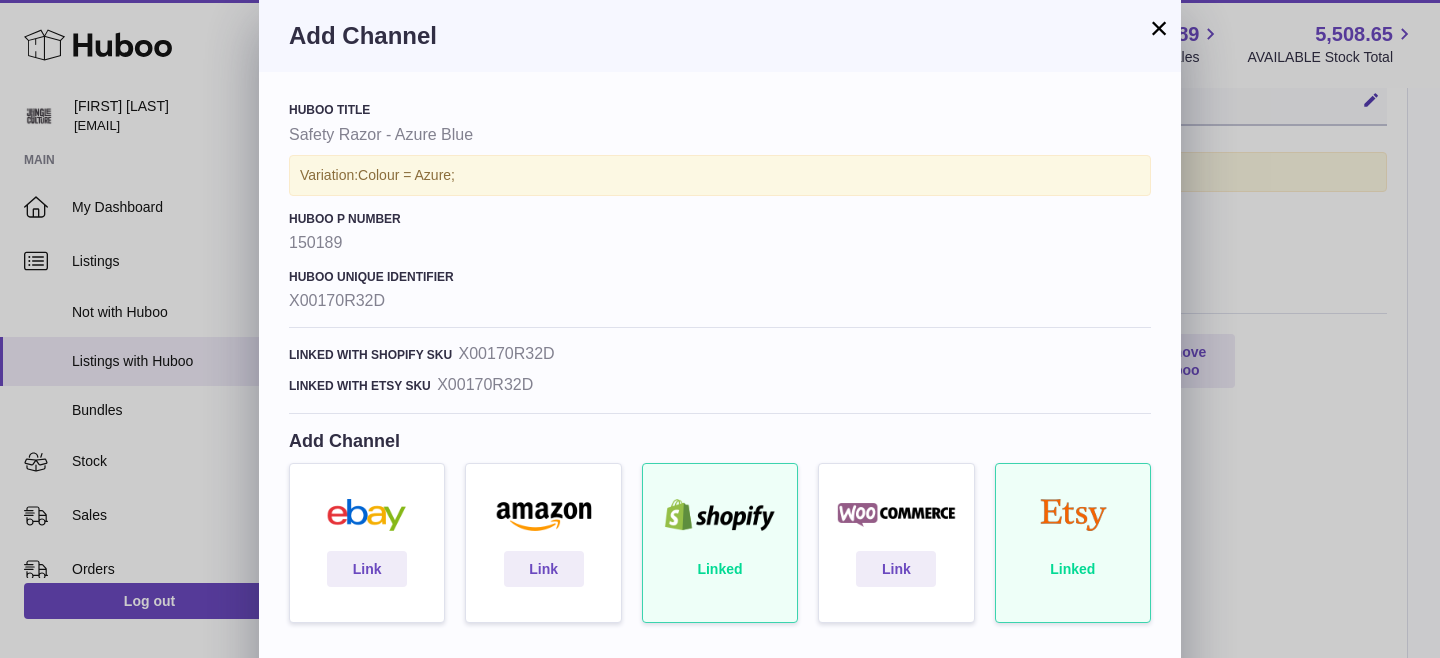 click on "×" at bounding box center (1159, 28) 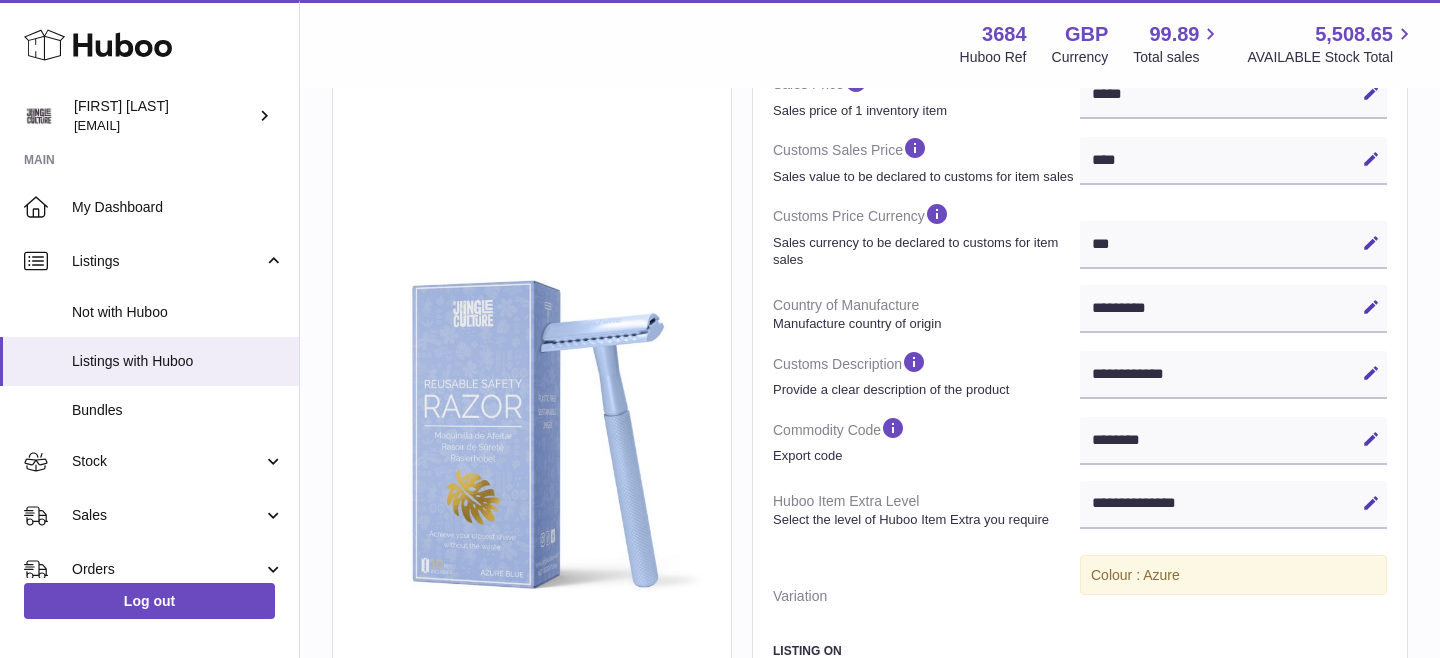 scroll, scrollTop: 0, scrollLeft: 0, axis: both 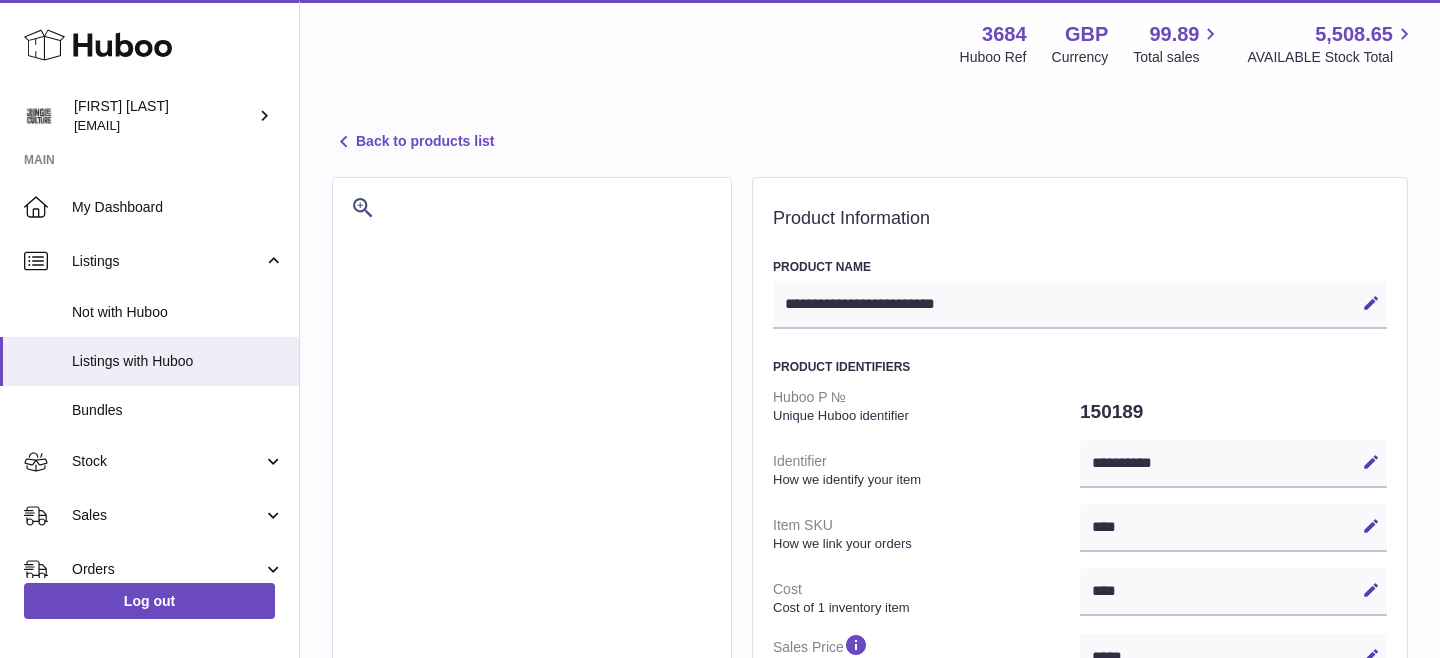 click on "Back to products list" at bounding box center [413, 142] 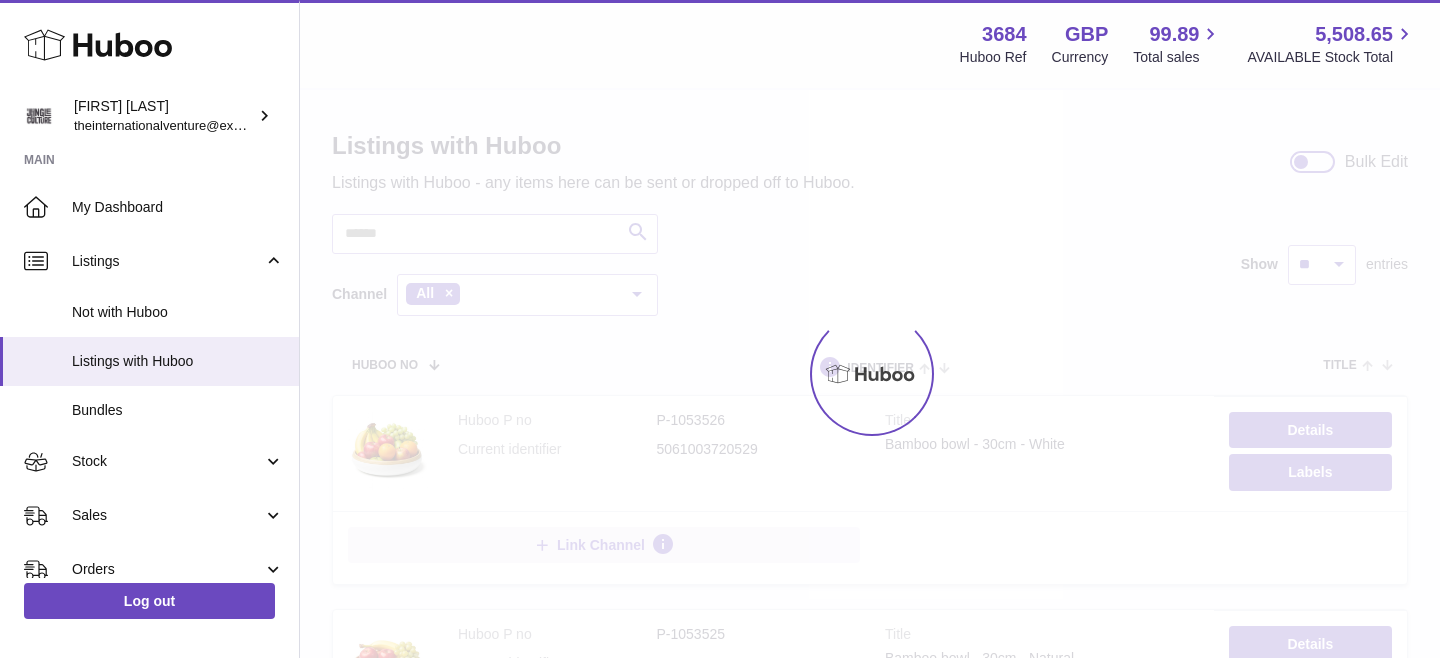 scroll, scrollTop: 0, scrollLeft: 0, axis: both 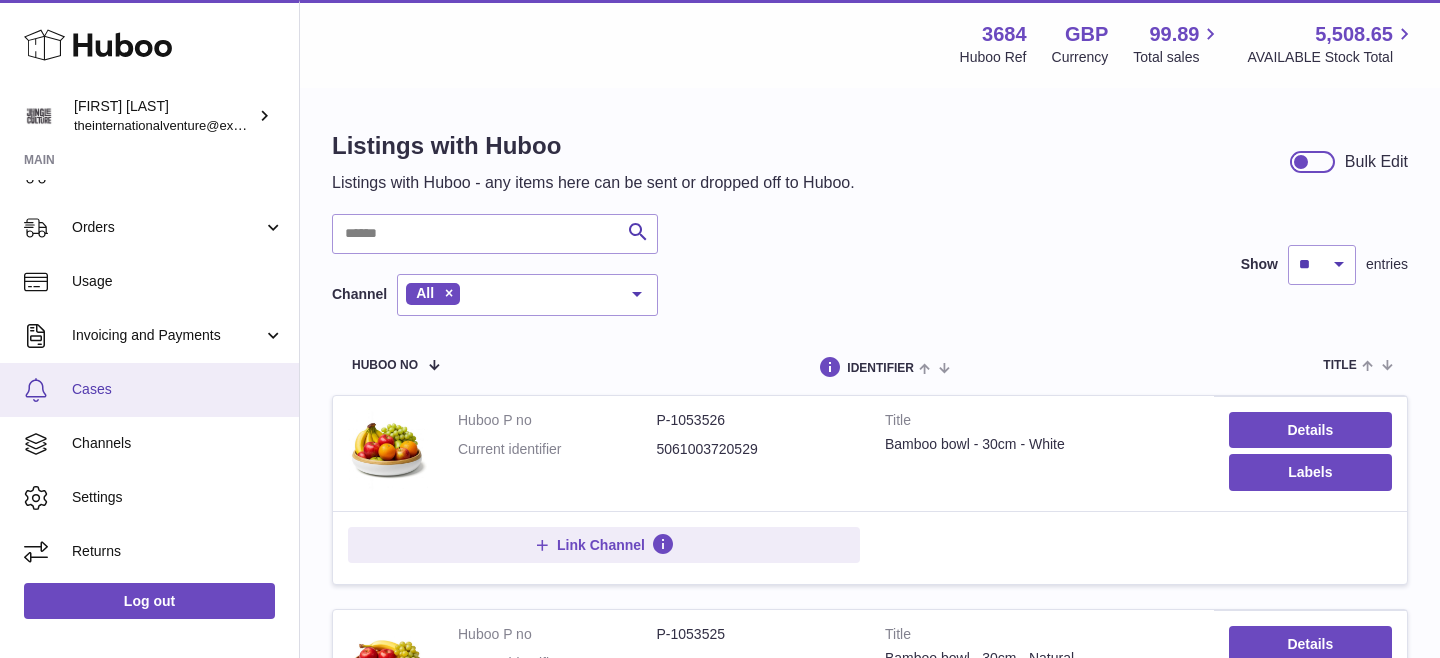 click on "Cases" at bounding box center [178, 389] 